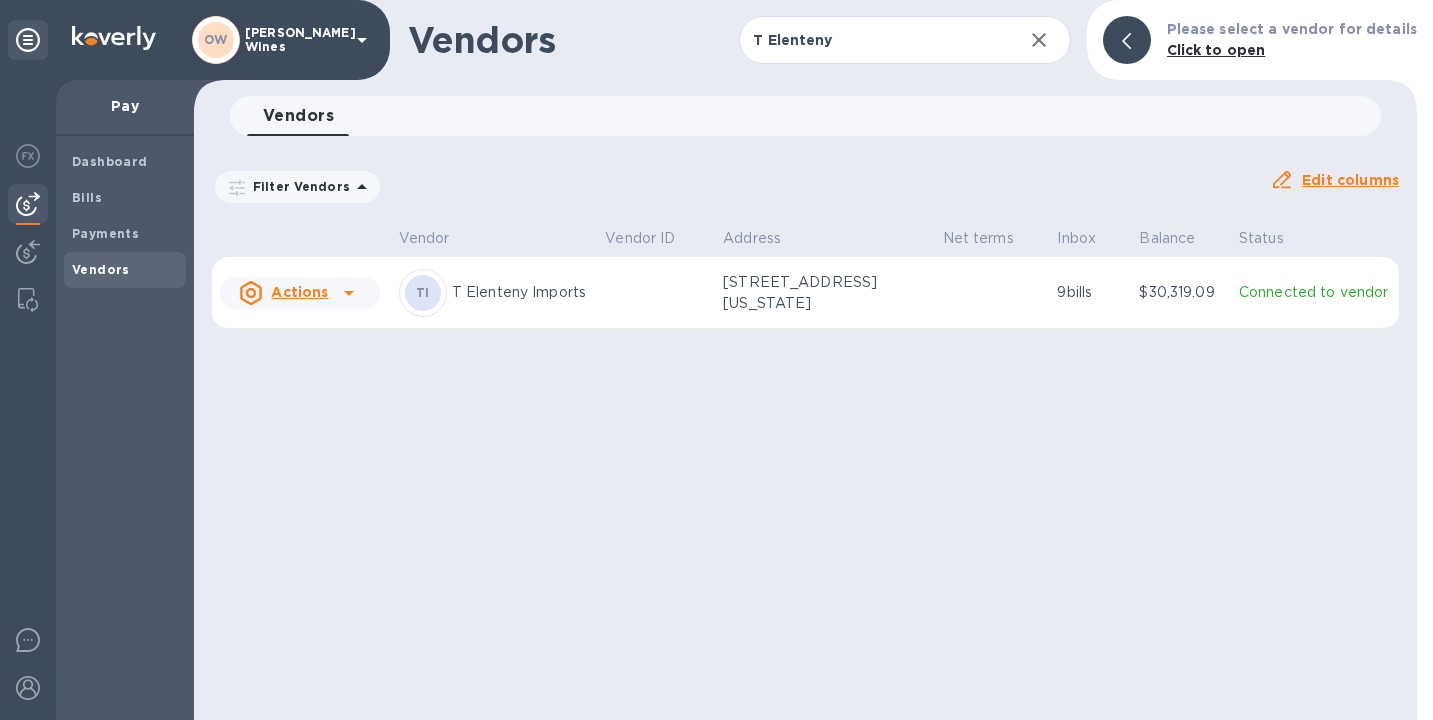 scroll, scrollTop: 0, scrollLeft: 0, axis: both 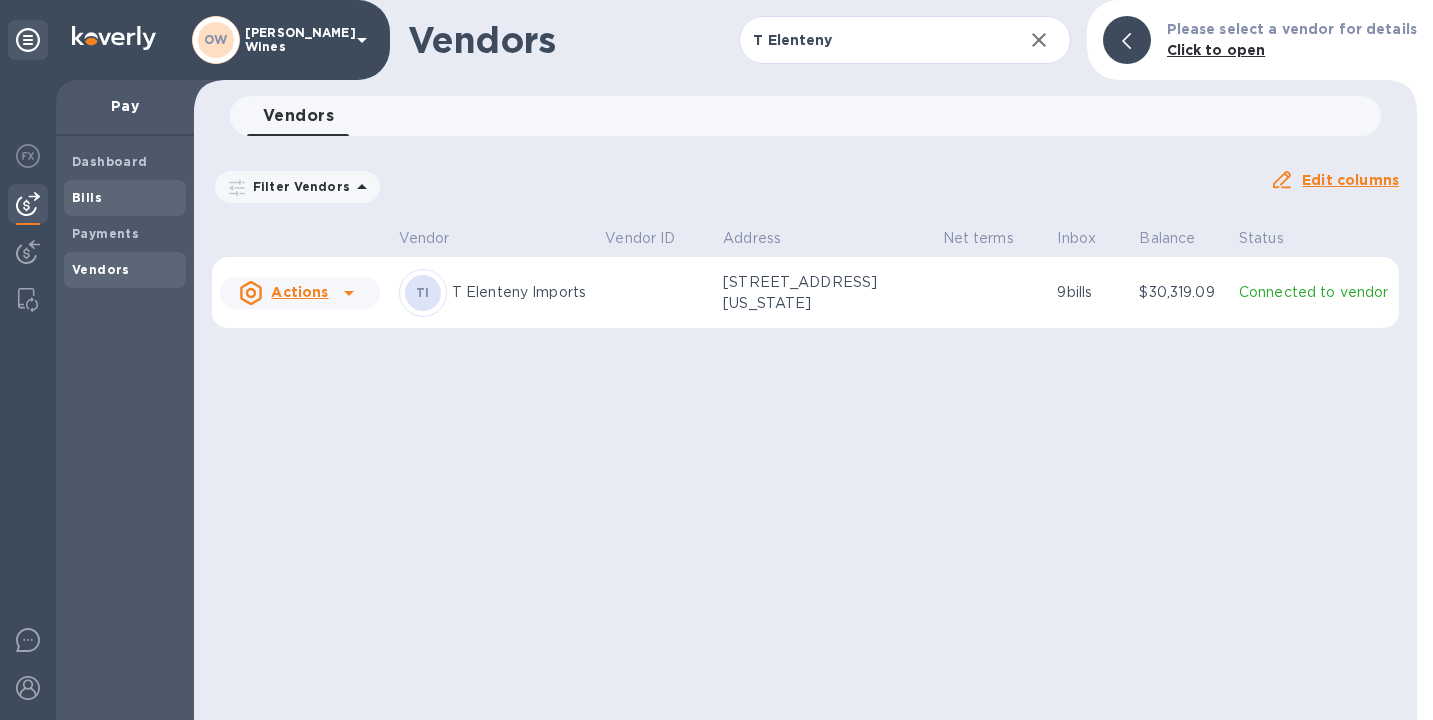 click on "Bills" at bounding box center (87, 197) 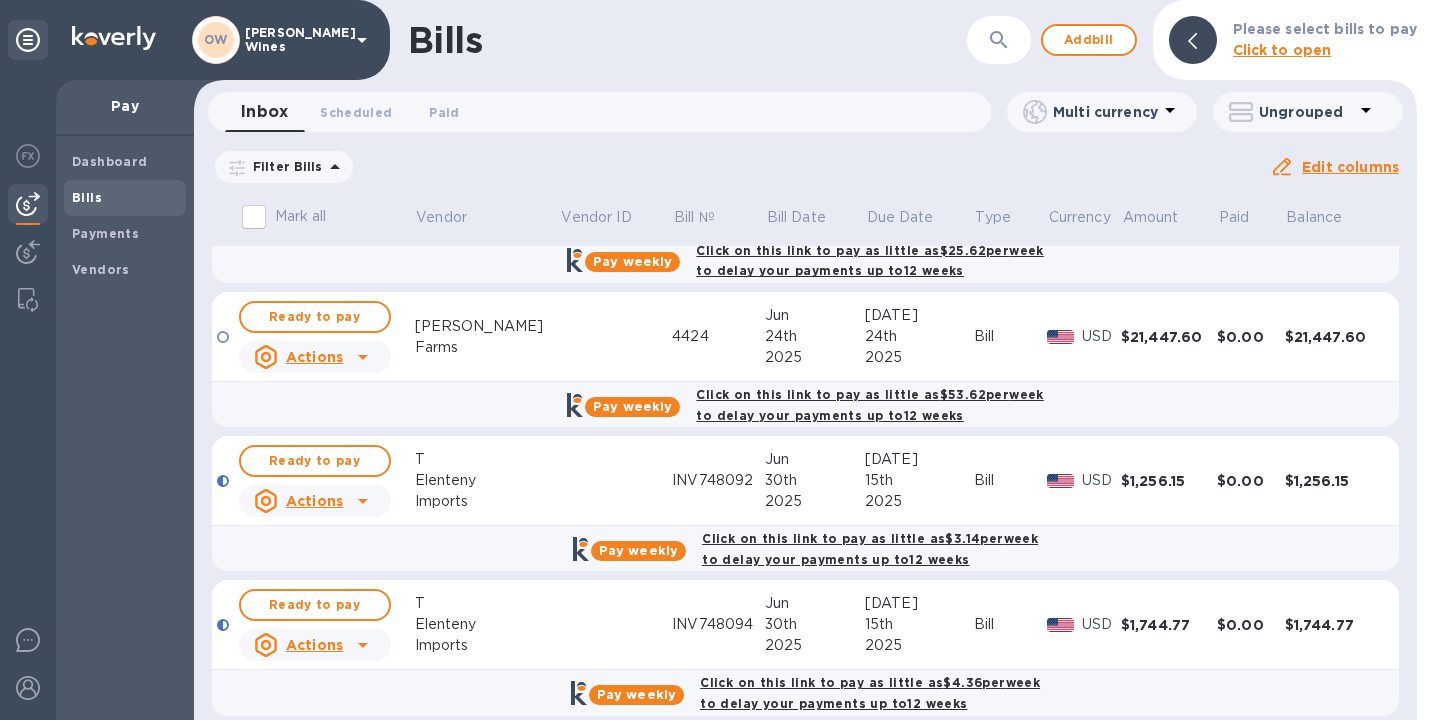scroll, scrollTop: 329, scrollLeft: 0, axis: vertical 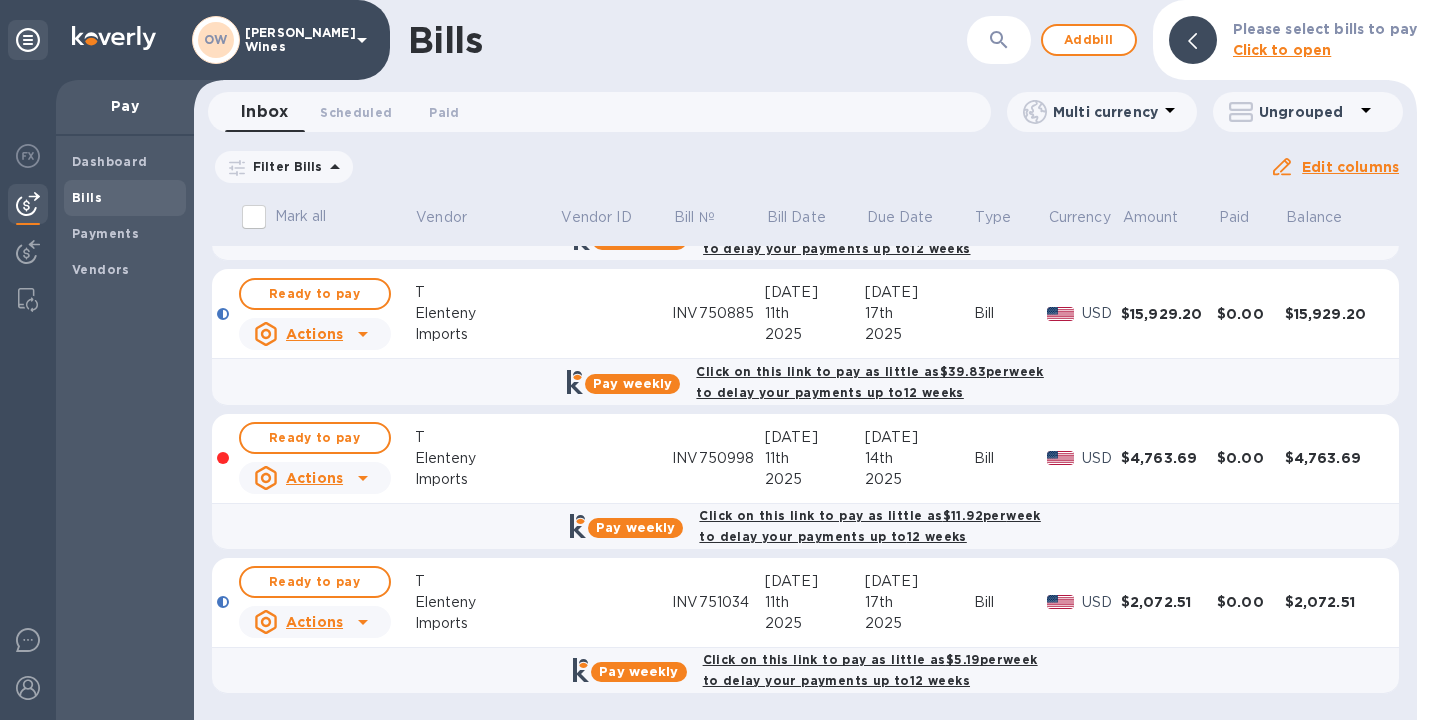 click on "Ready to pay Actions" at bounding box center [326, 459] 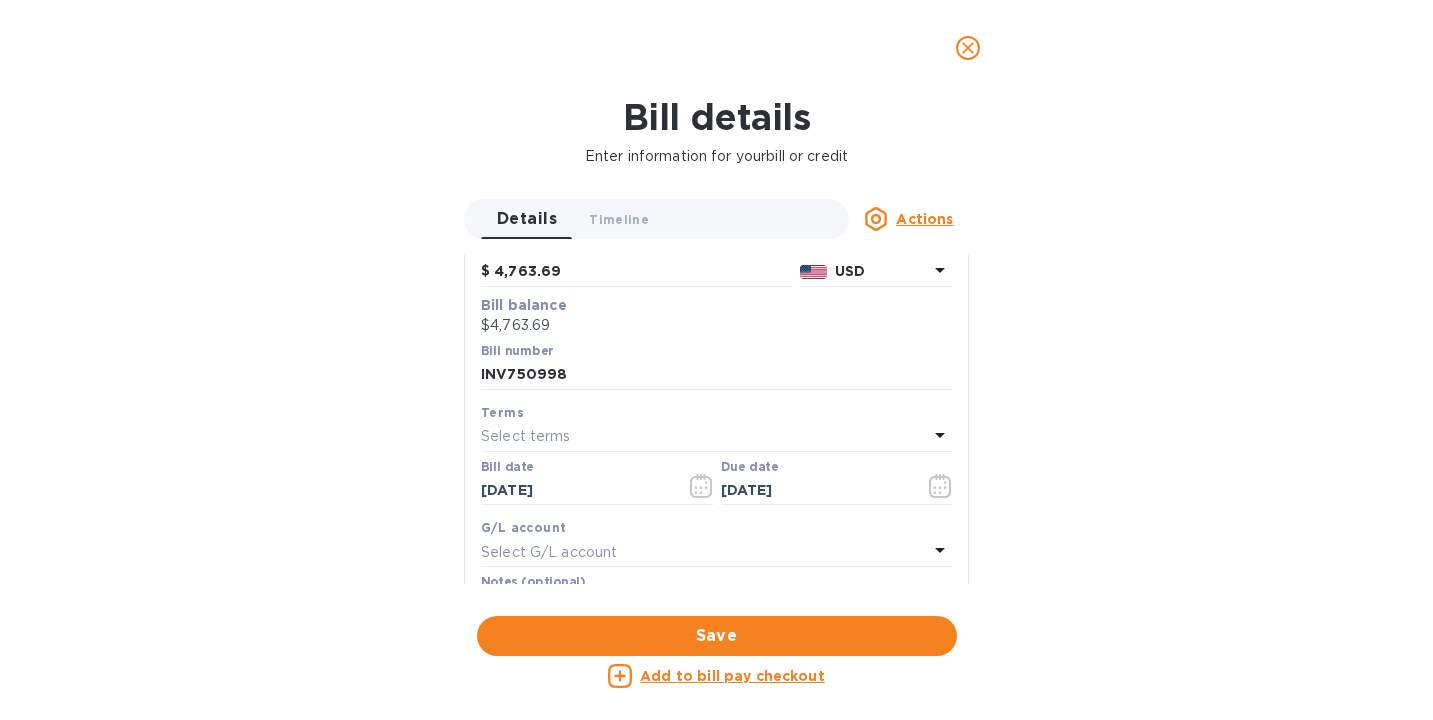 scroll, scrollTop: 210, scrollLeft: 0, axis: vertical 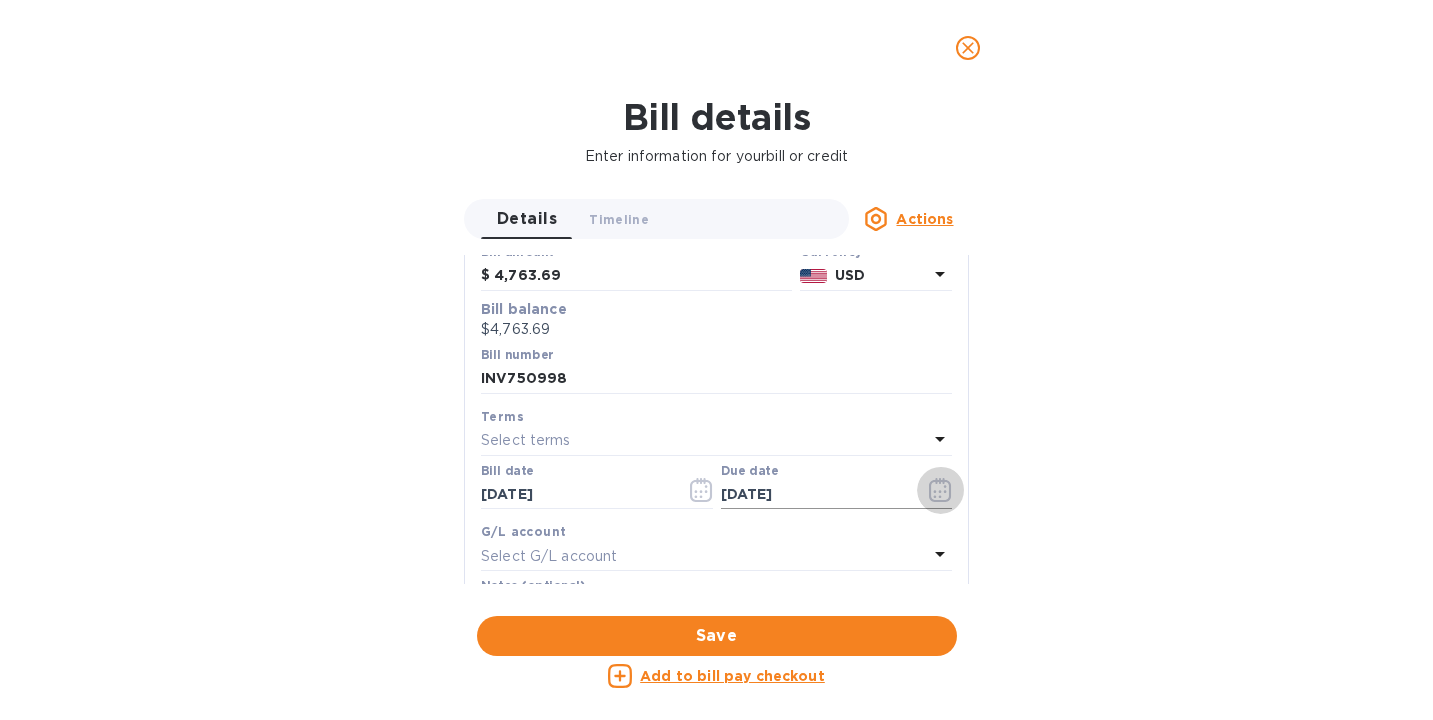 click 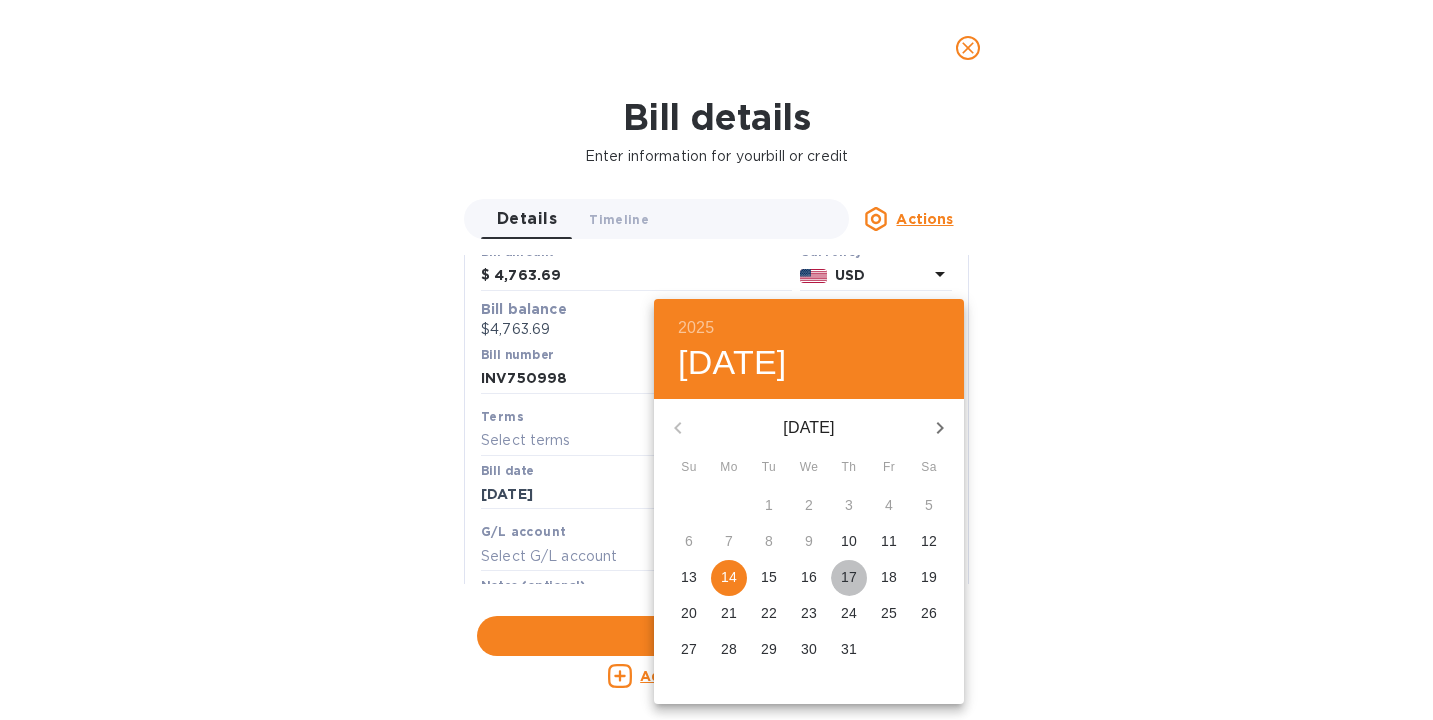 click on "17" at bounding box center (849, 577) 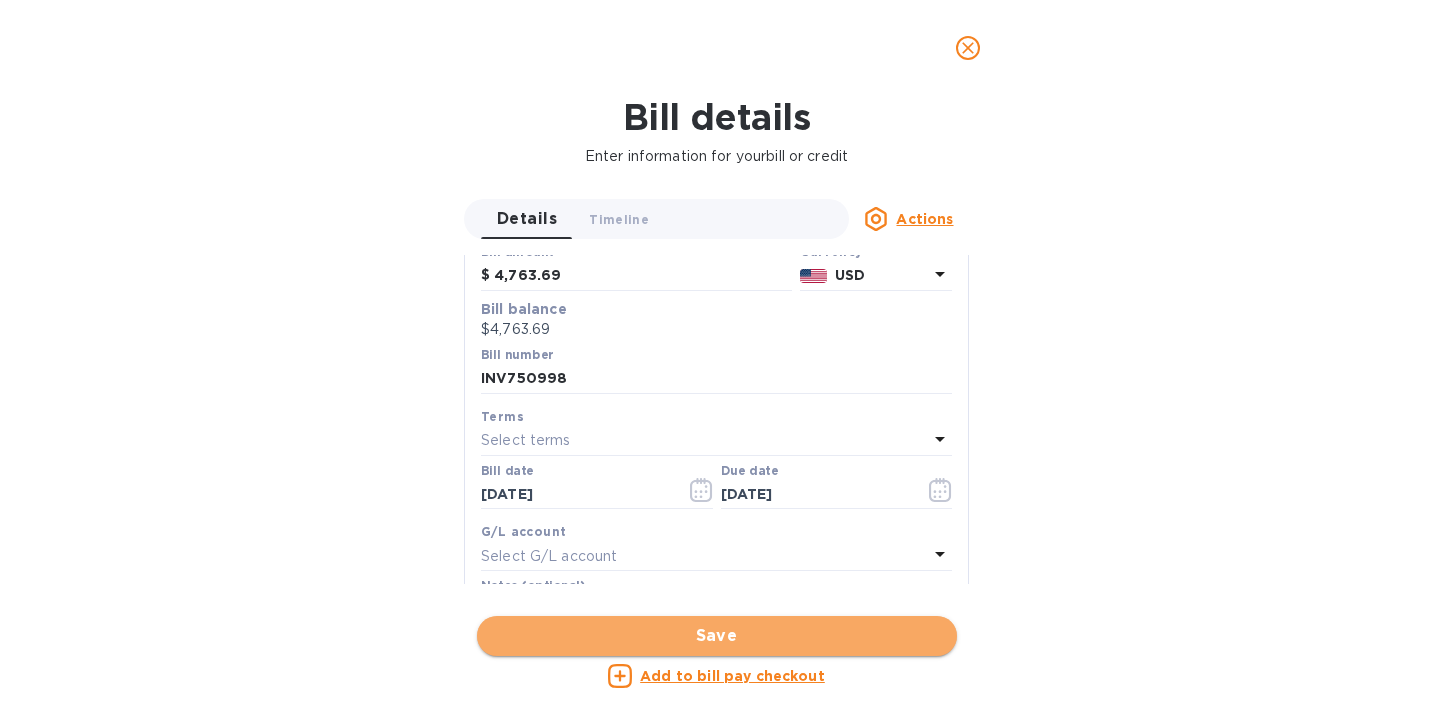 click on "Save" at bounding box center (717, 636) 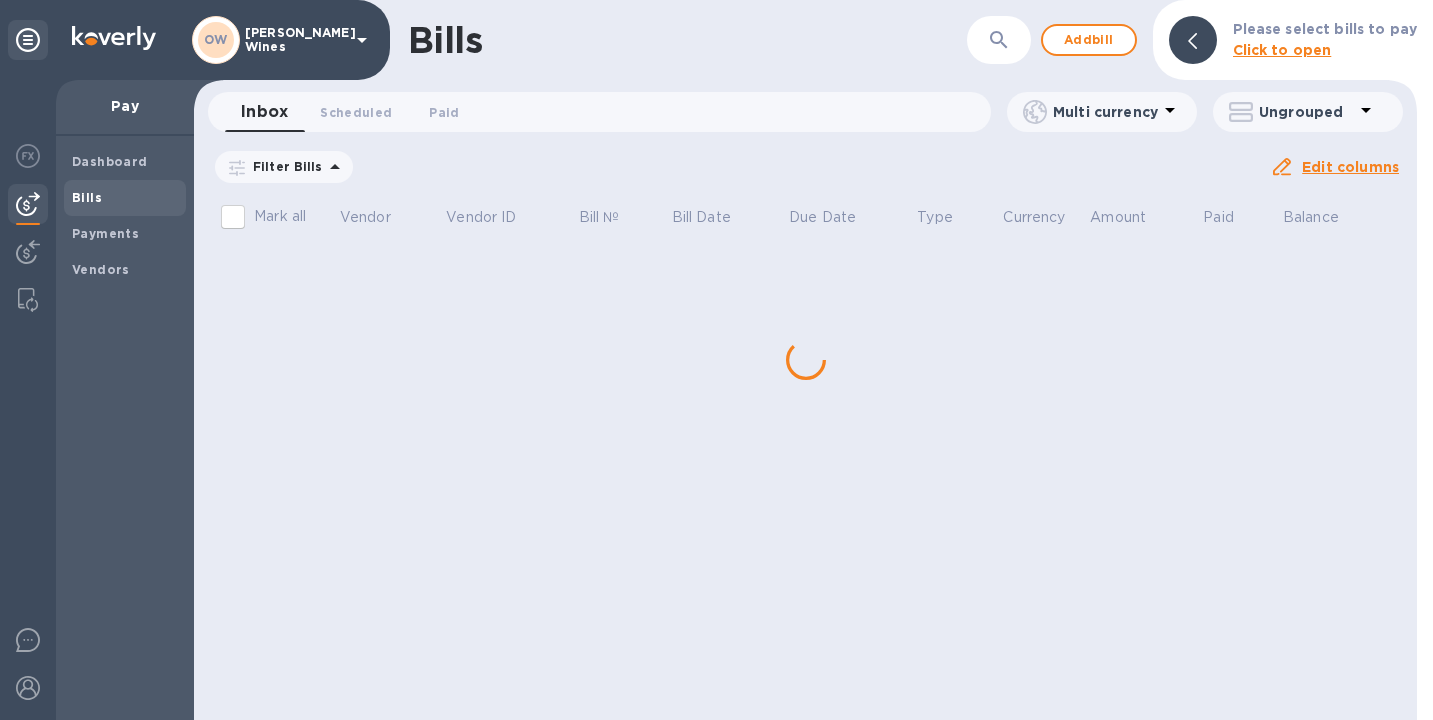 scroll, scrollTop: 0, scrollLeft: 0, axis: both 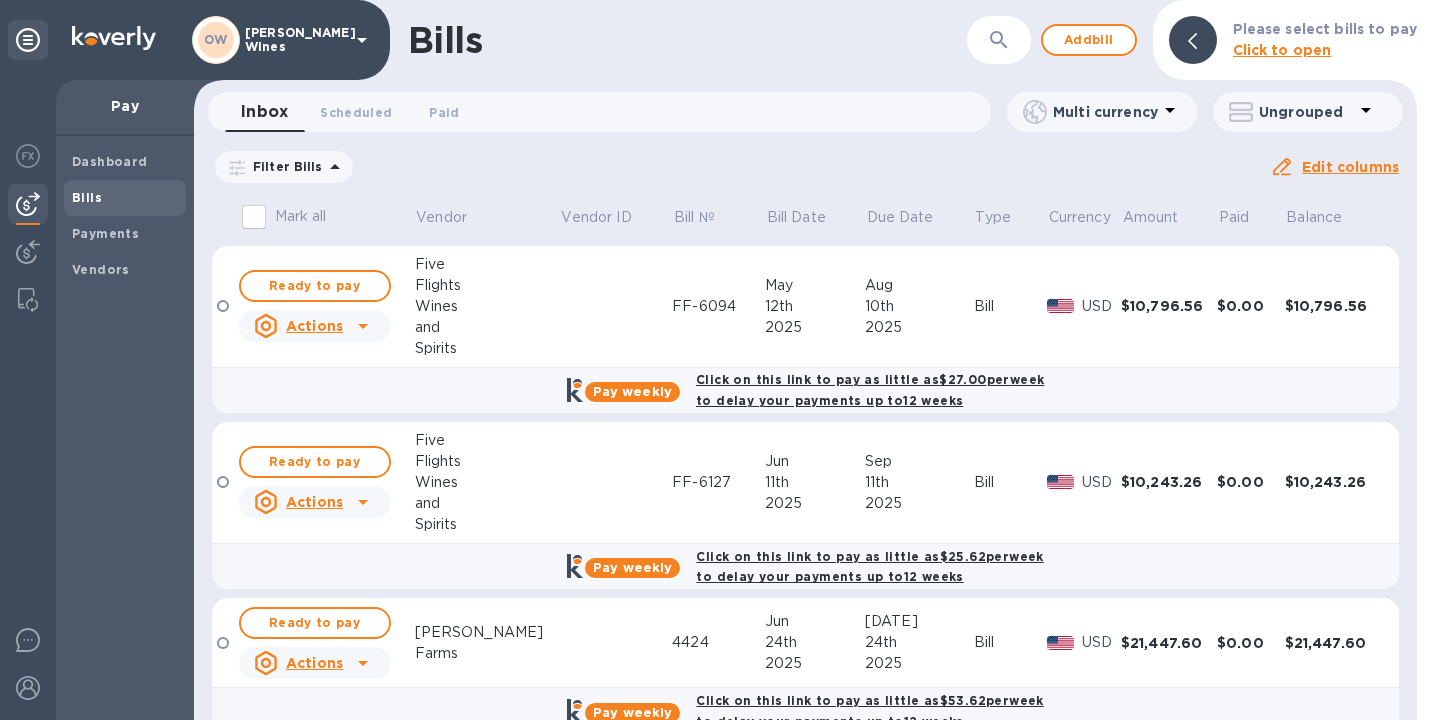 drag, startPoint x: 1415, startPoint y: 300, endPoint x: 1433, endPoint y: 481, distance: 181.89282 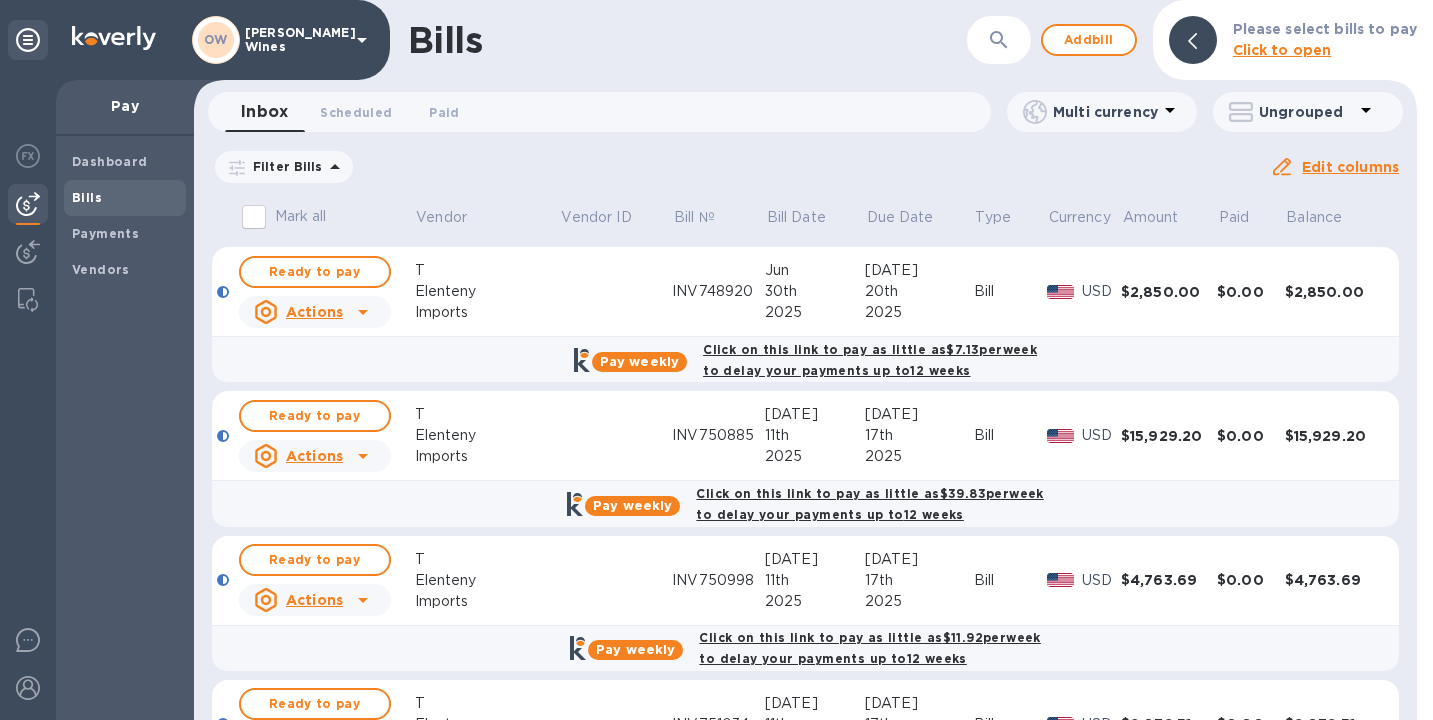 scroll, scrollTop: 1338, scrollLeft: 0, axis: vertical 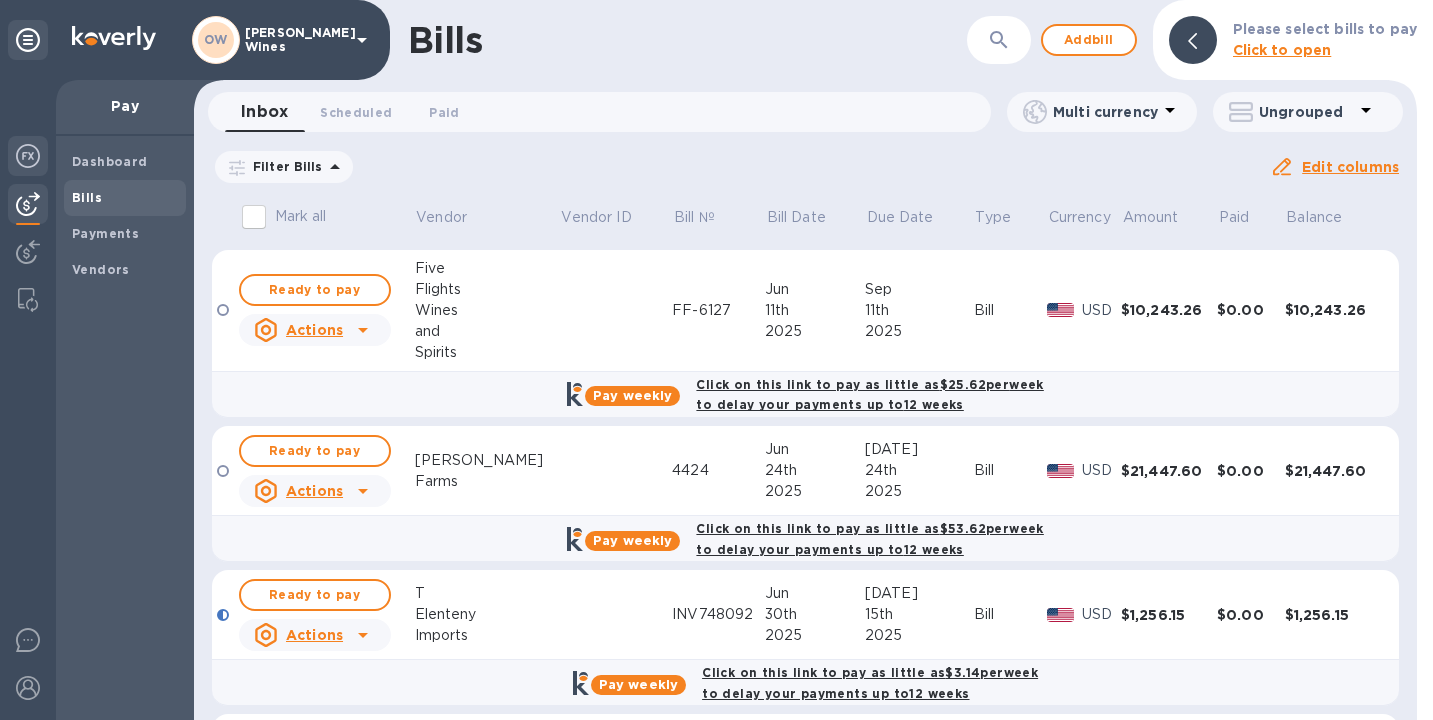 click at bounding box center (28, 156) 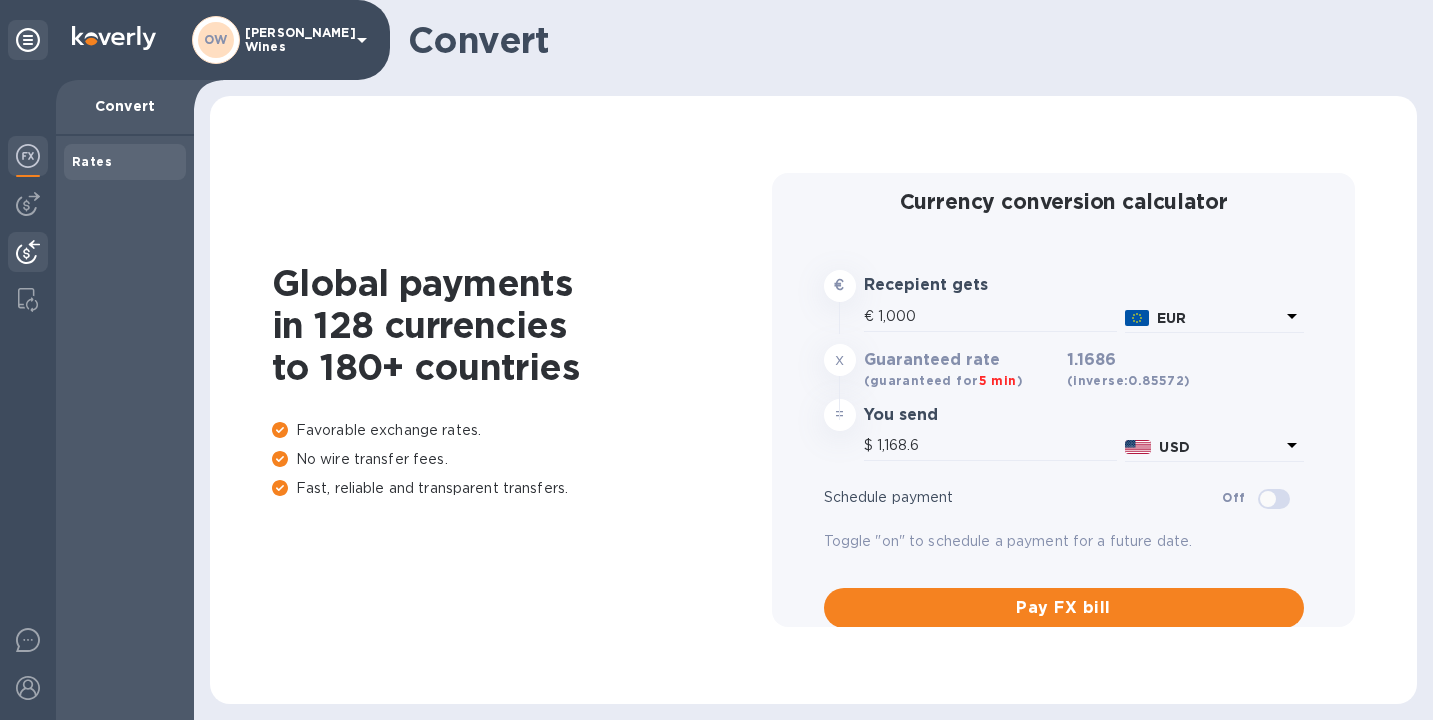 click at bounding box center [28, 252] 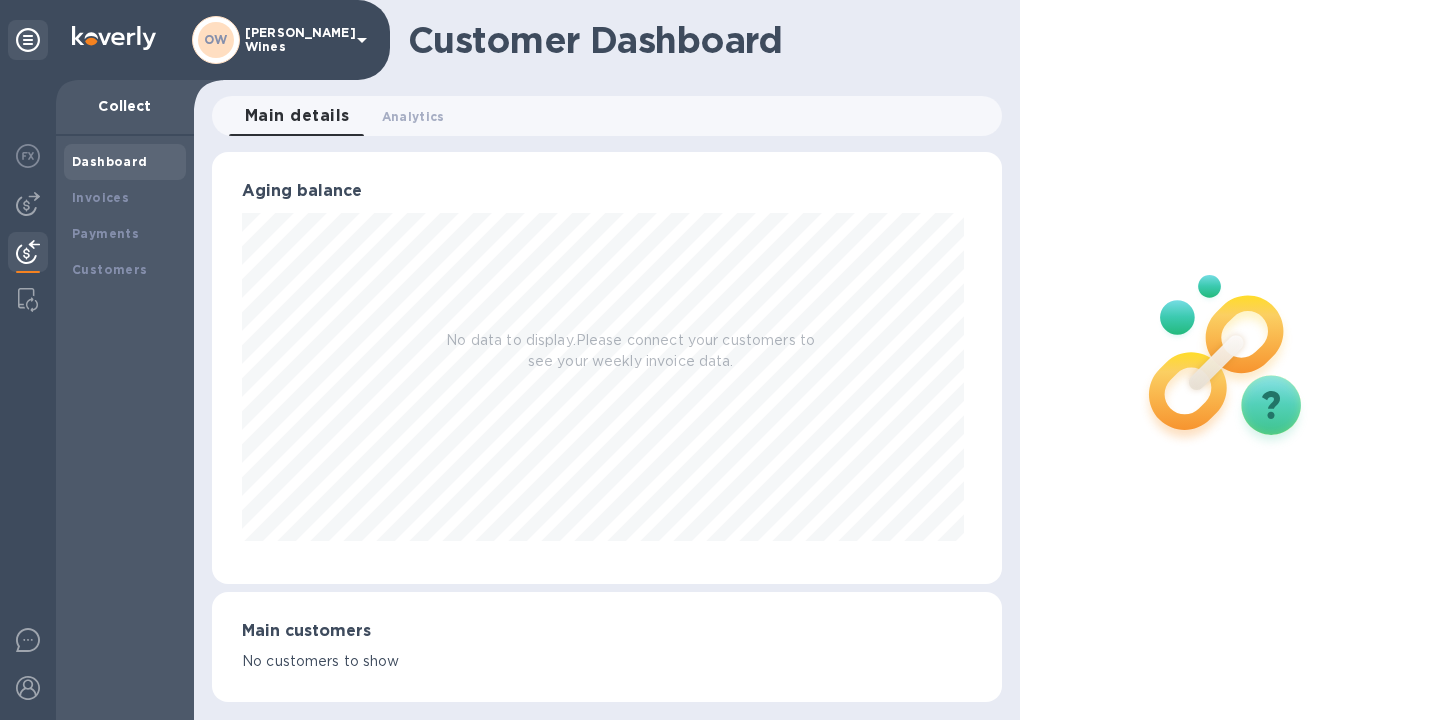 scroll, scrollTop: 999568, scrollLeft: 999218, axis: both 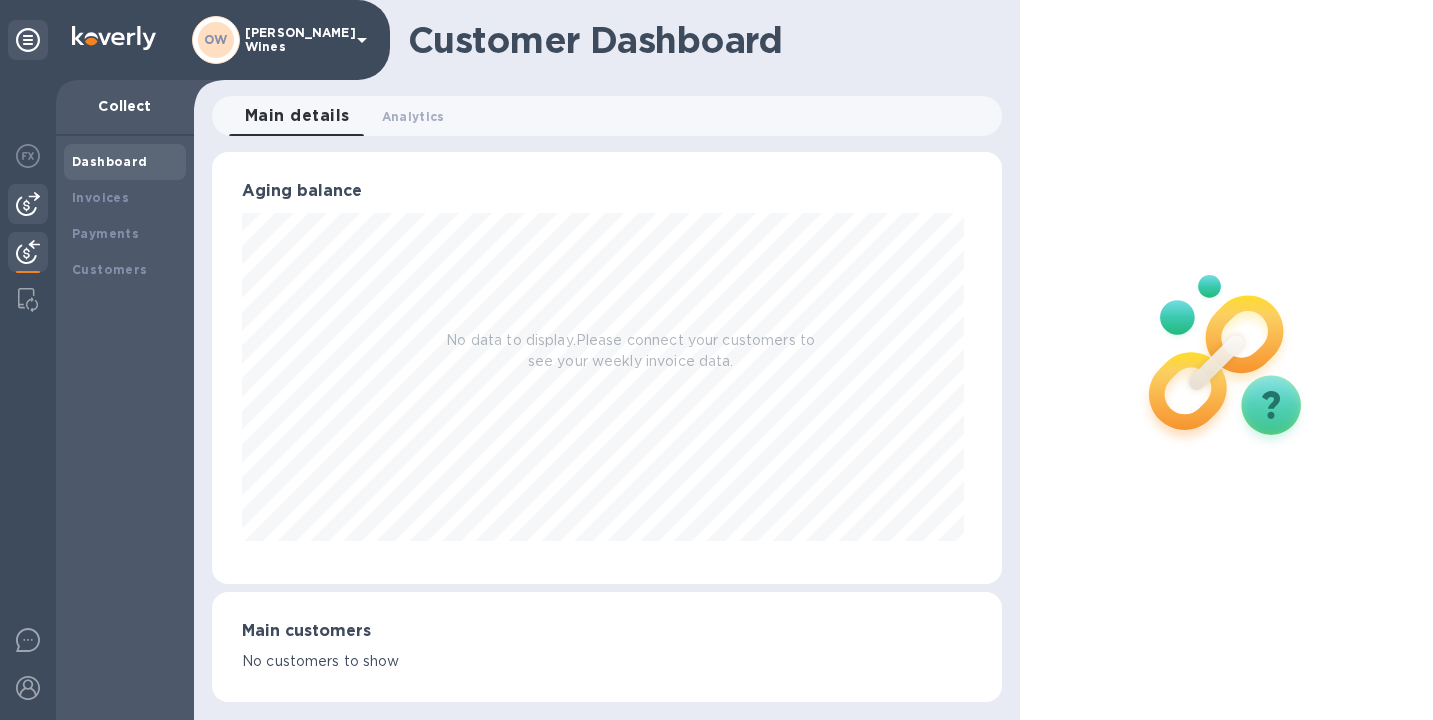 click at bounding box center (28, 204) 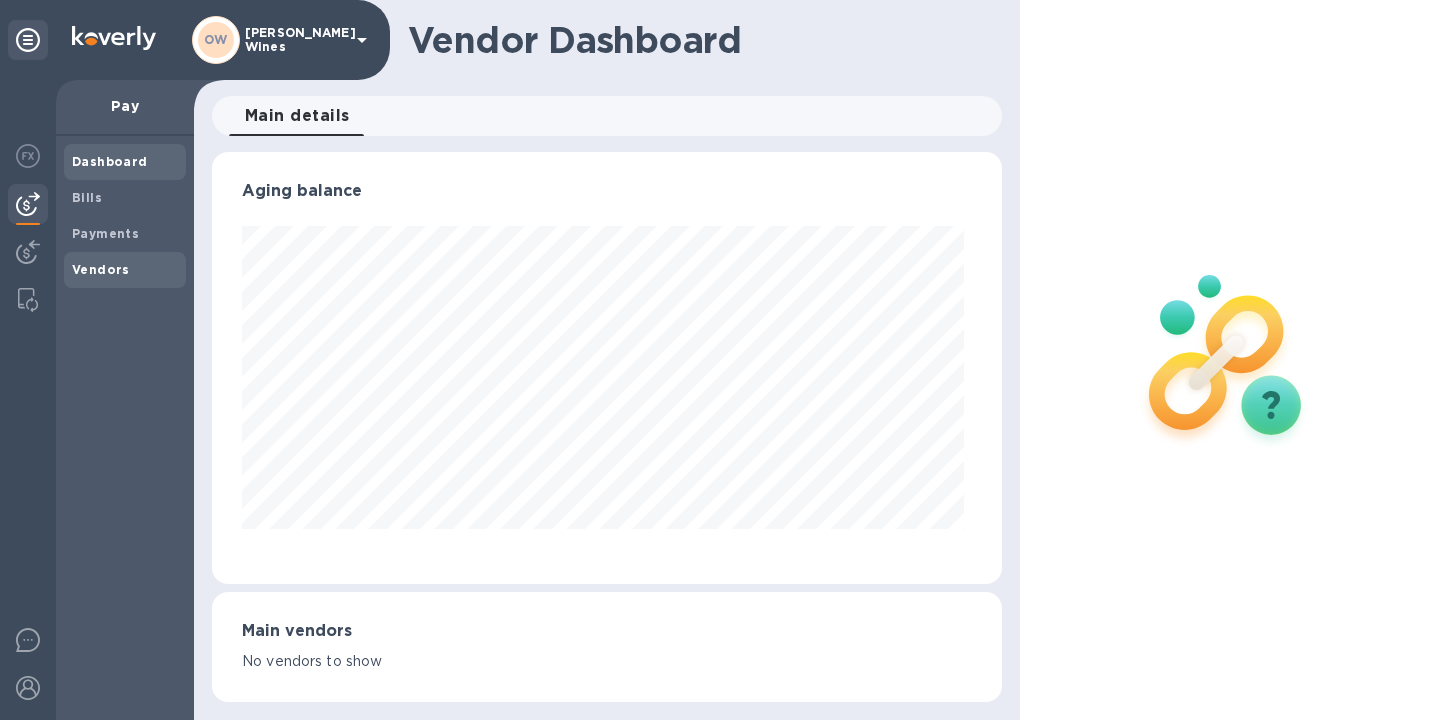 scroll, scrollTop: 999568, scrollLeft: 999218, axis: both 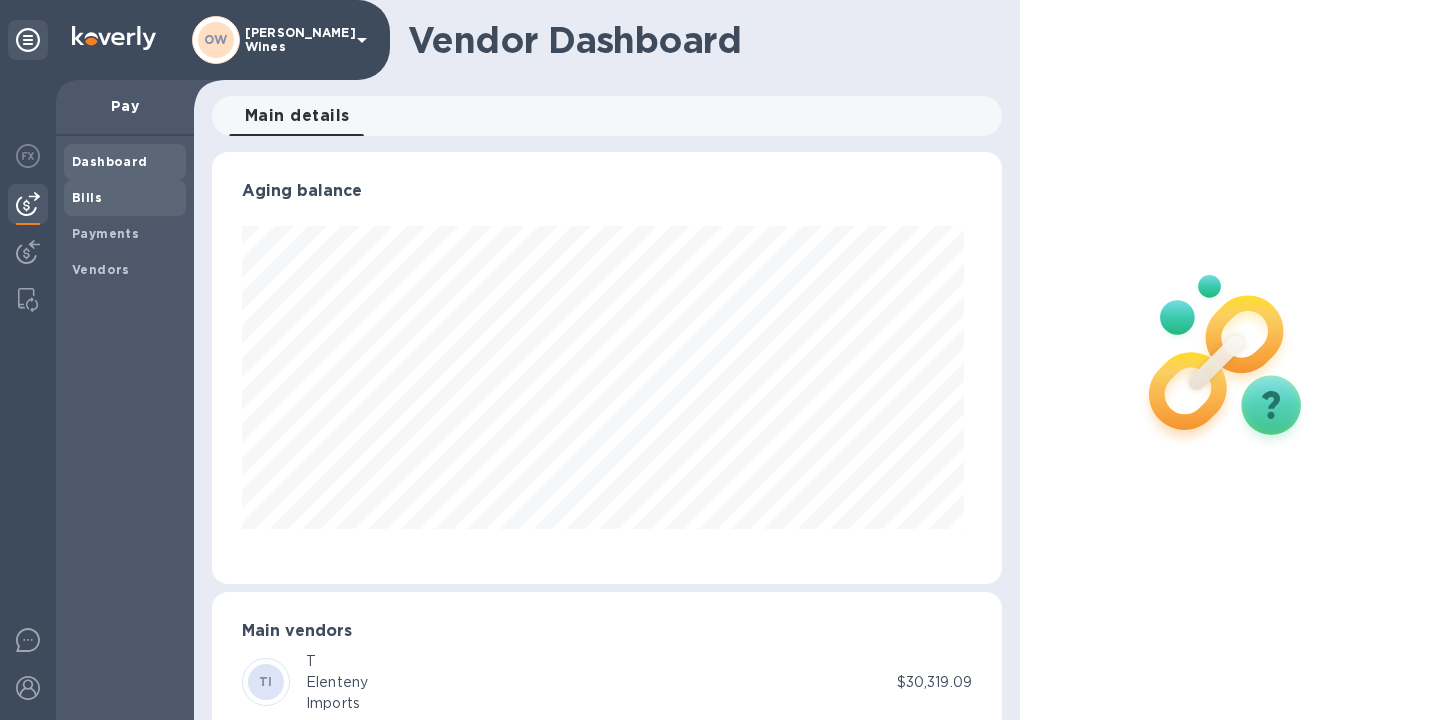 click on "Bills" at bounding box center (87, 197) 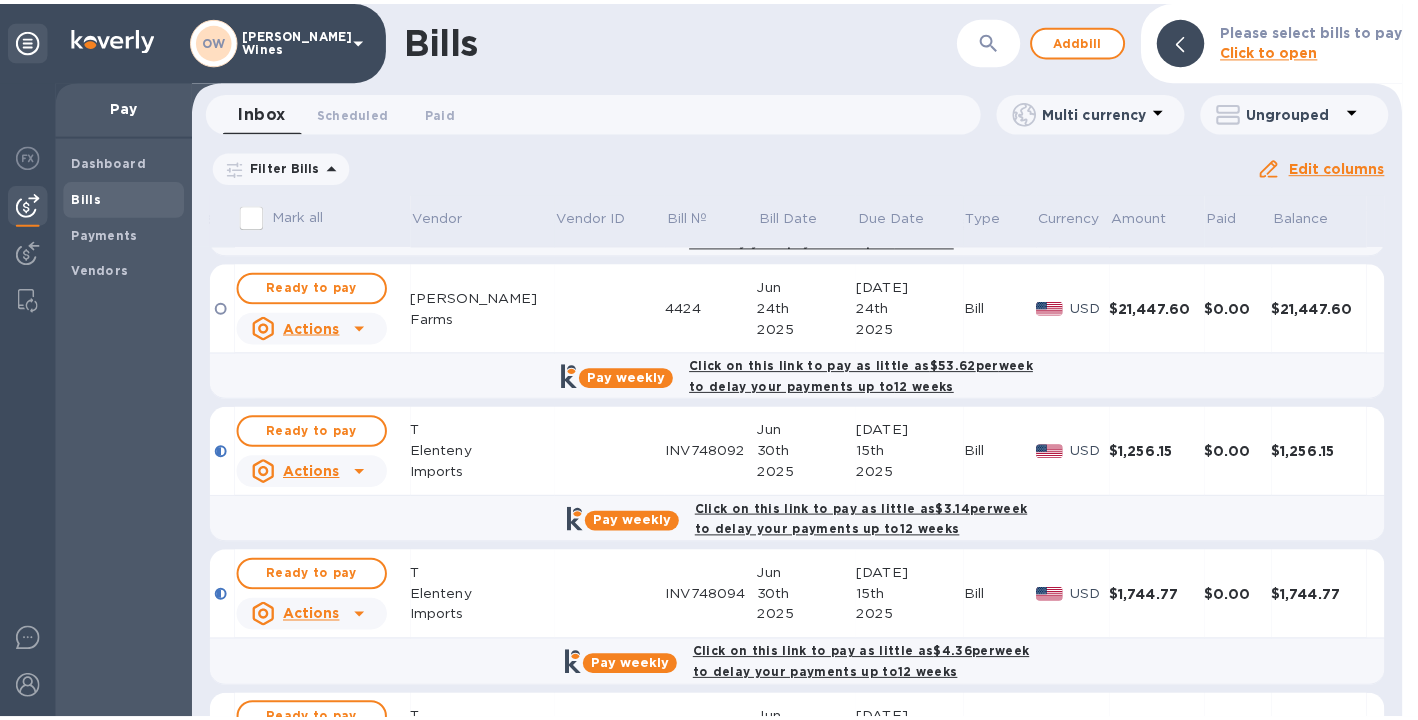 scroll, scrollTop: 337, scrollLeft: 0, axis: vertical 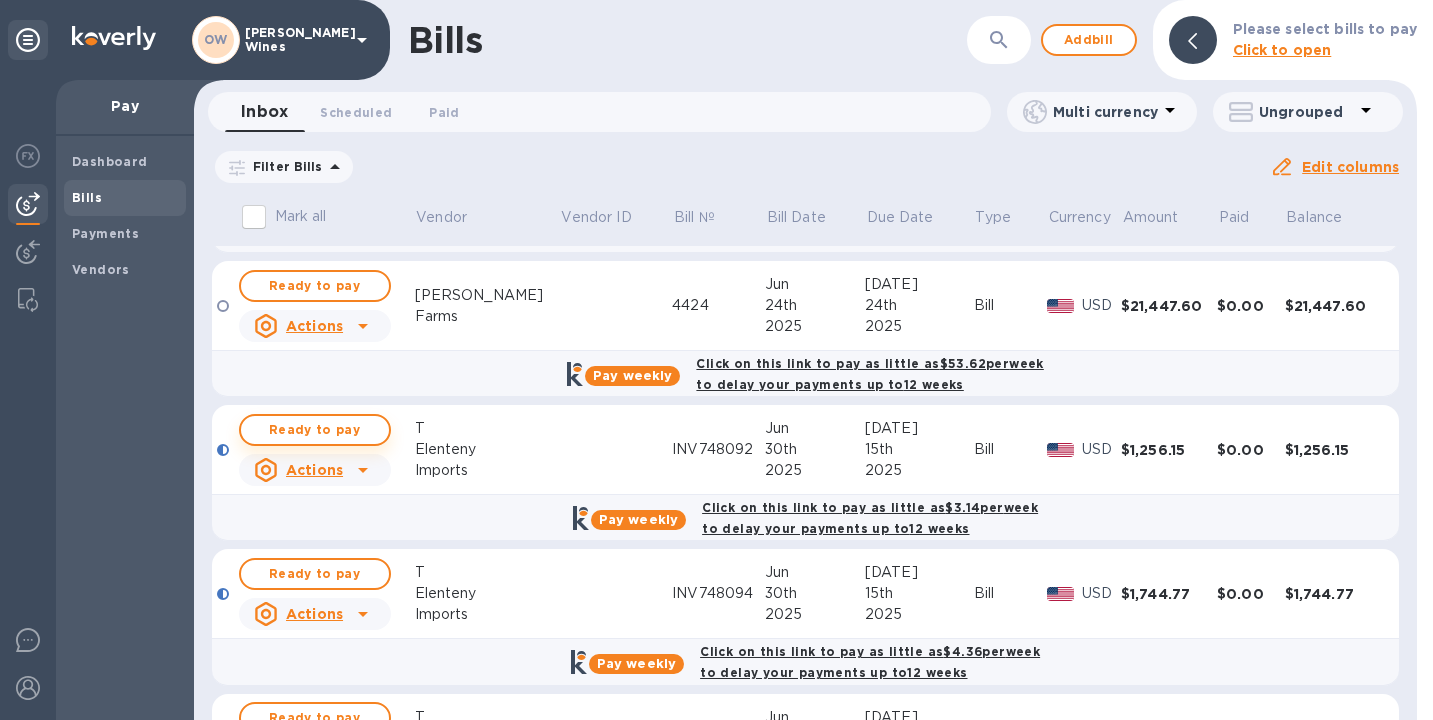 click on "Ready to pay" at bounding box center (315, 430) 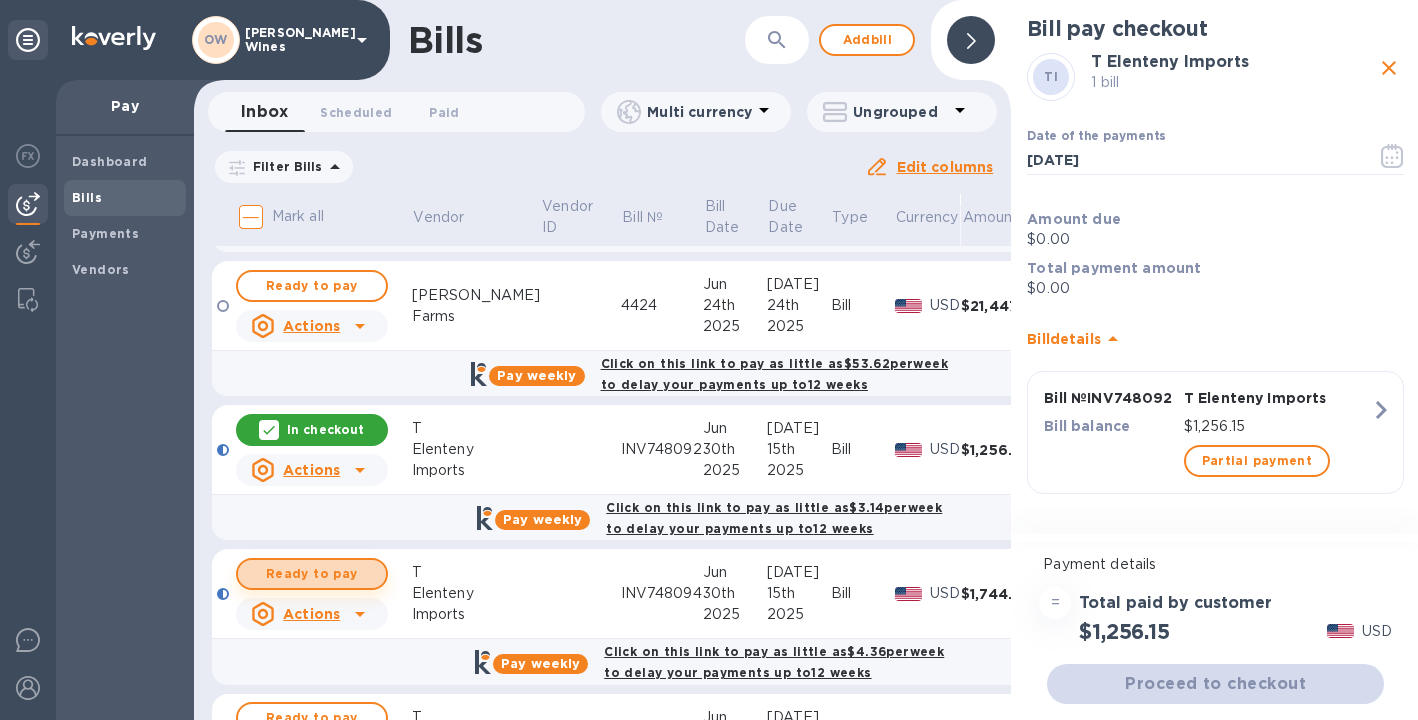 click on "Ready to pay" at bounding box center [312, 574] 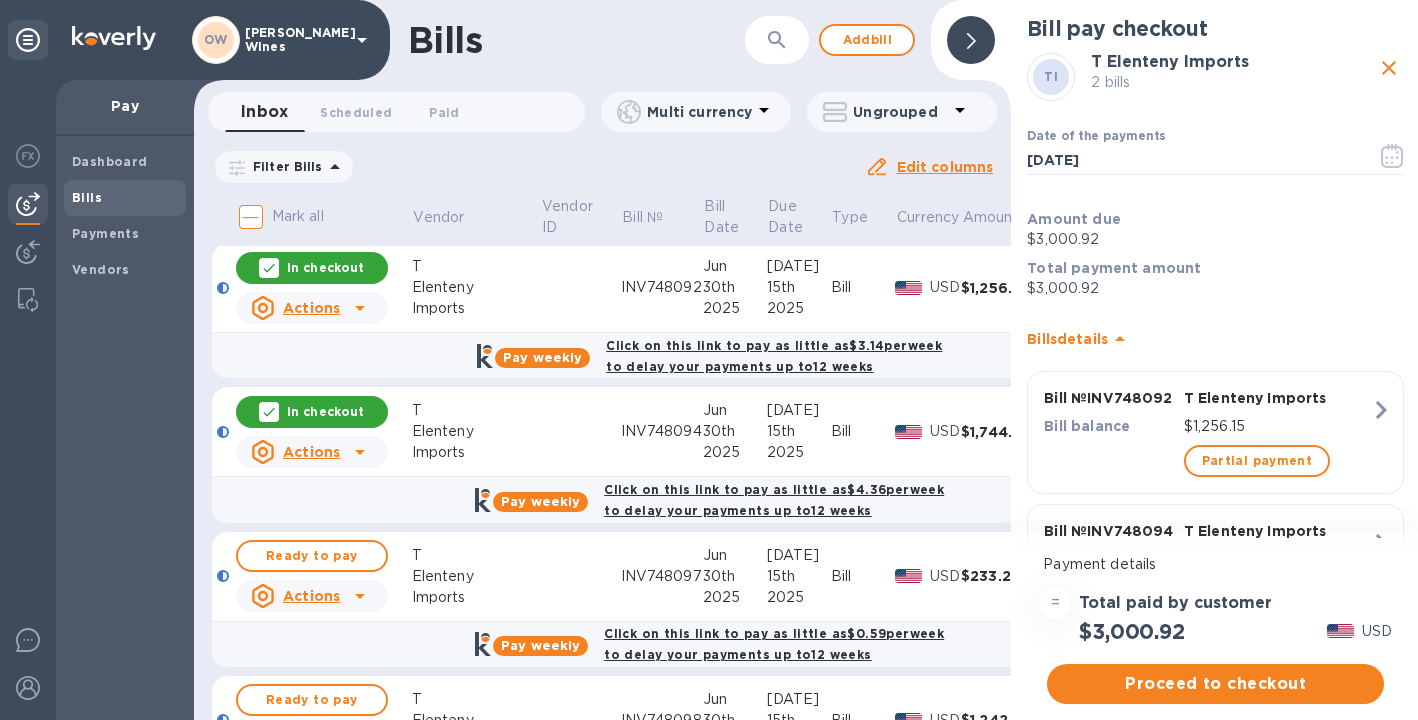scroll, scrollTop: 587, scrollLeft: 0, axis: vertical 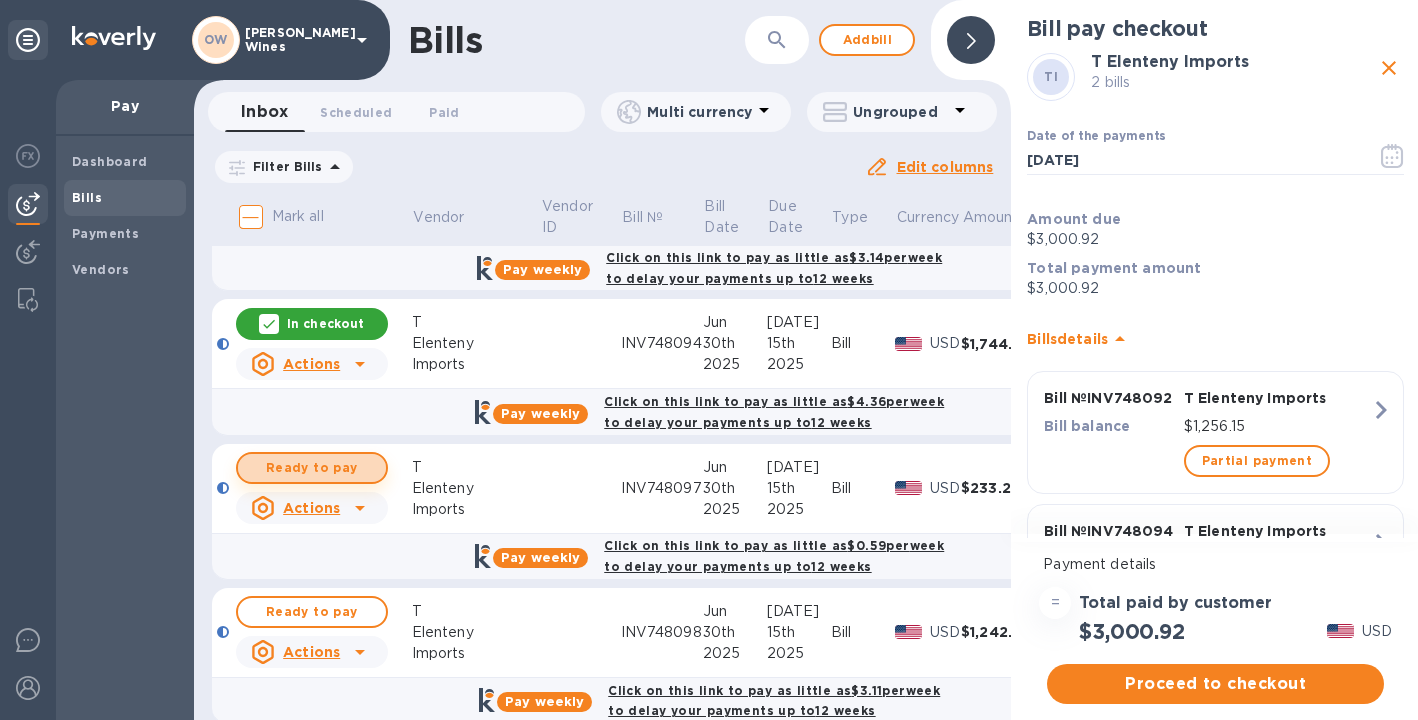 click on "Ready to pay" at bounding box center (312, 468) 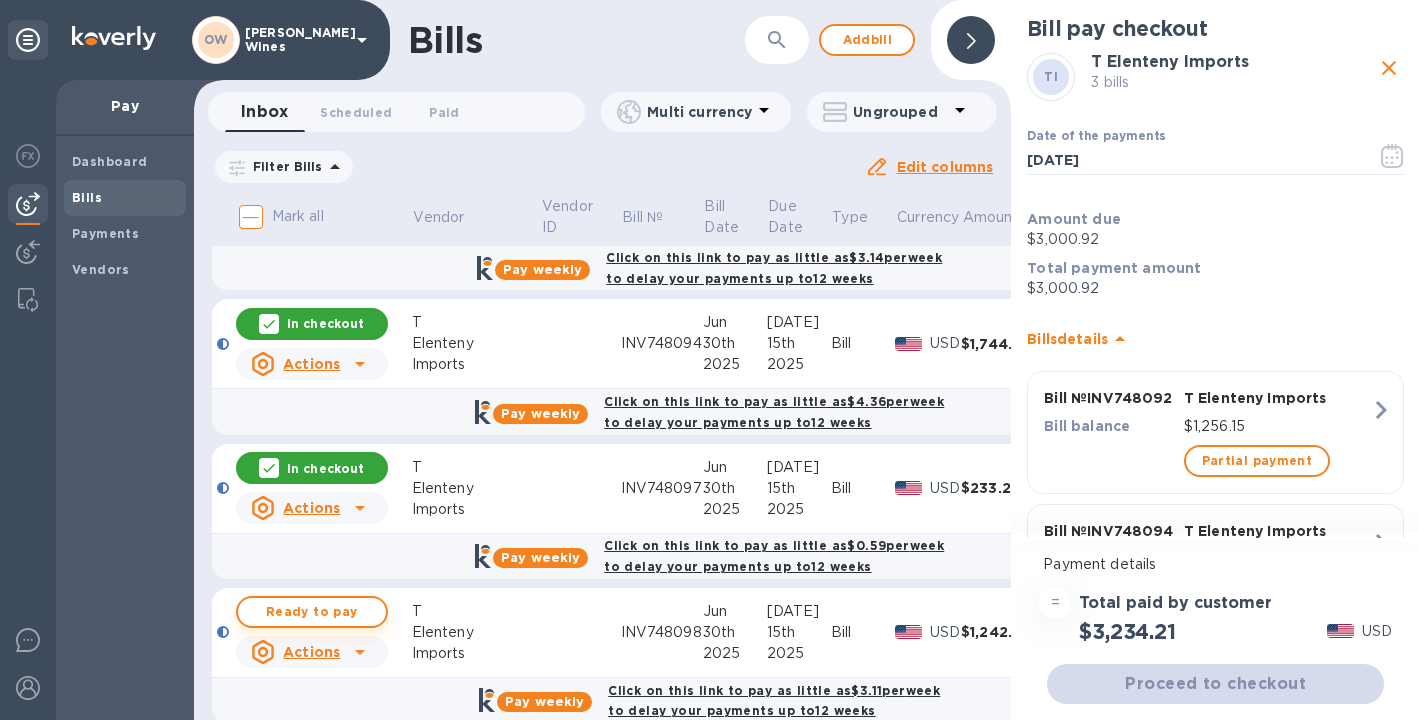 click on "Ready to pay" at bounding box center [312, 612] 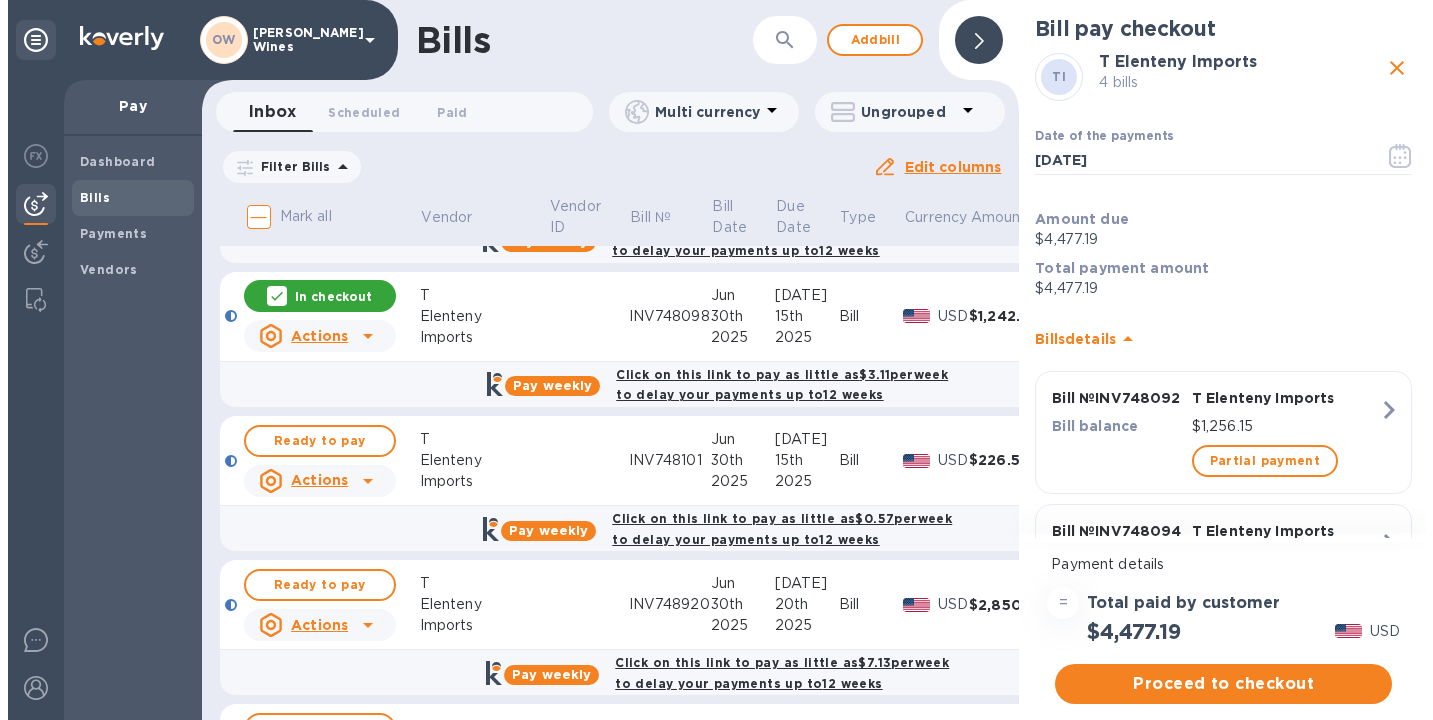 scroll, scrollTop: 917, scrollLeft: 0, axis: vertical 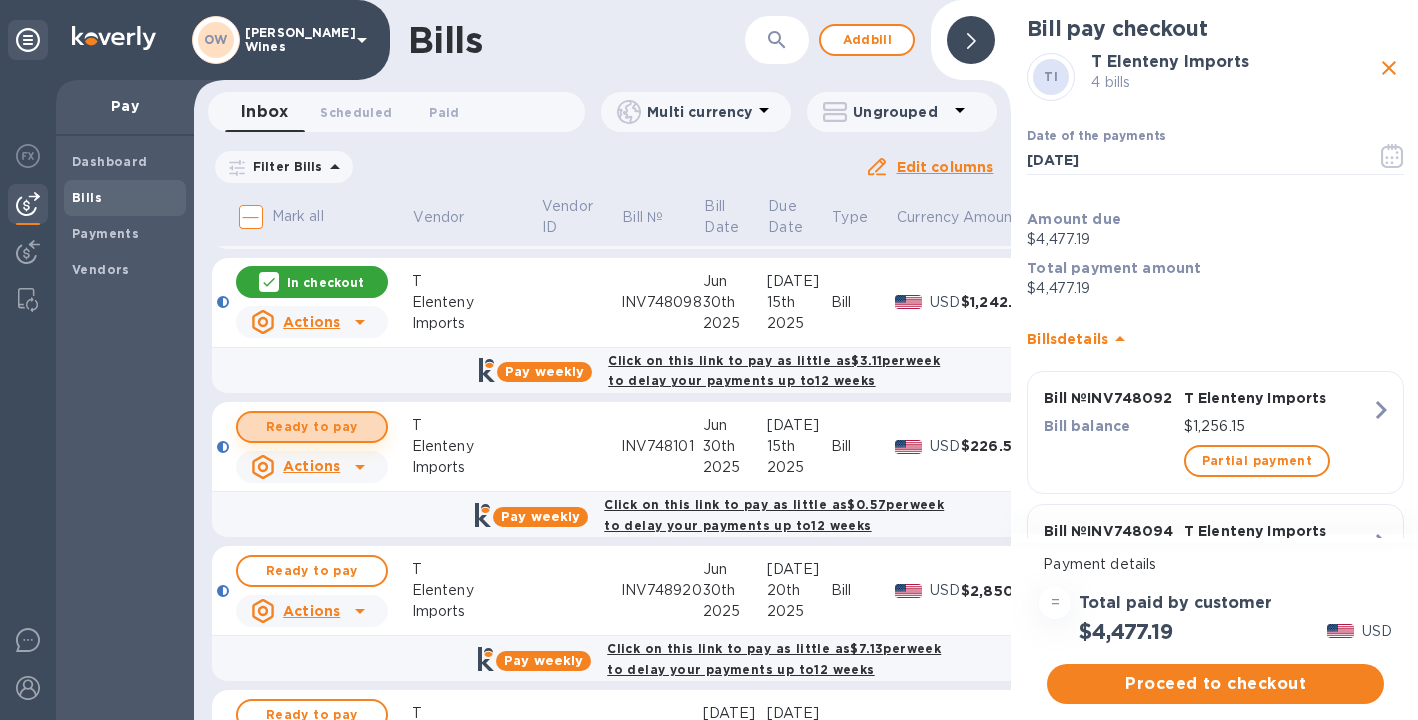 click on "Ready to pay" at bounding box center (312, 427) 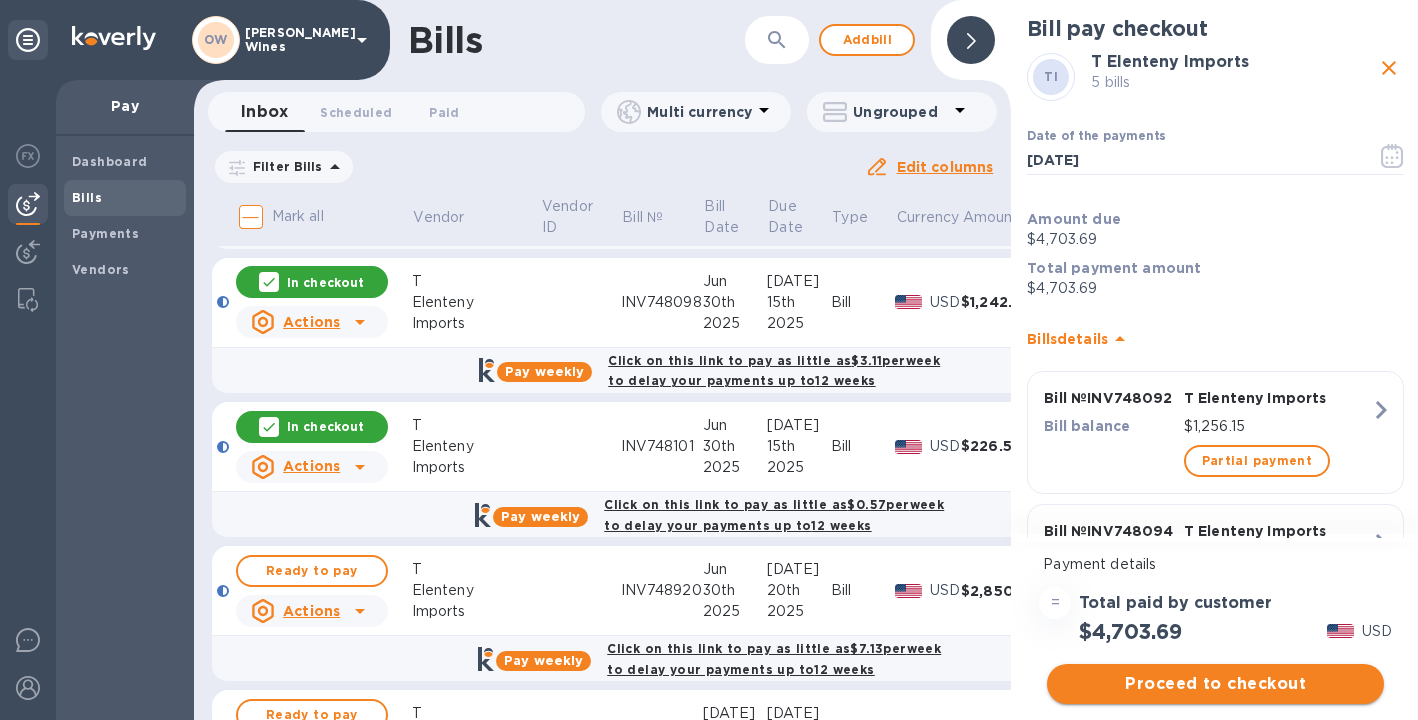 click on "Proceed to checkout" at bounding box center (1215, 684) 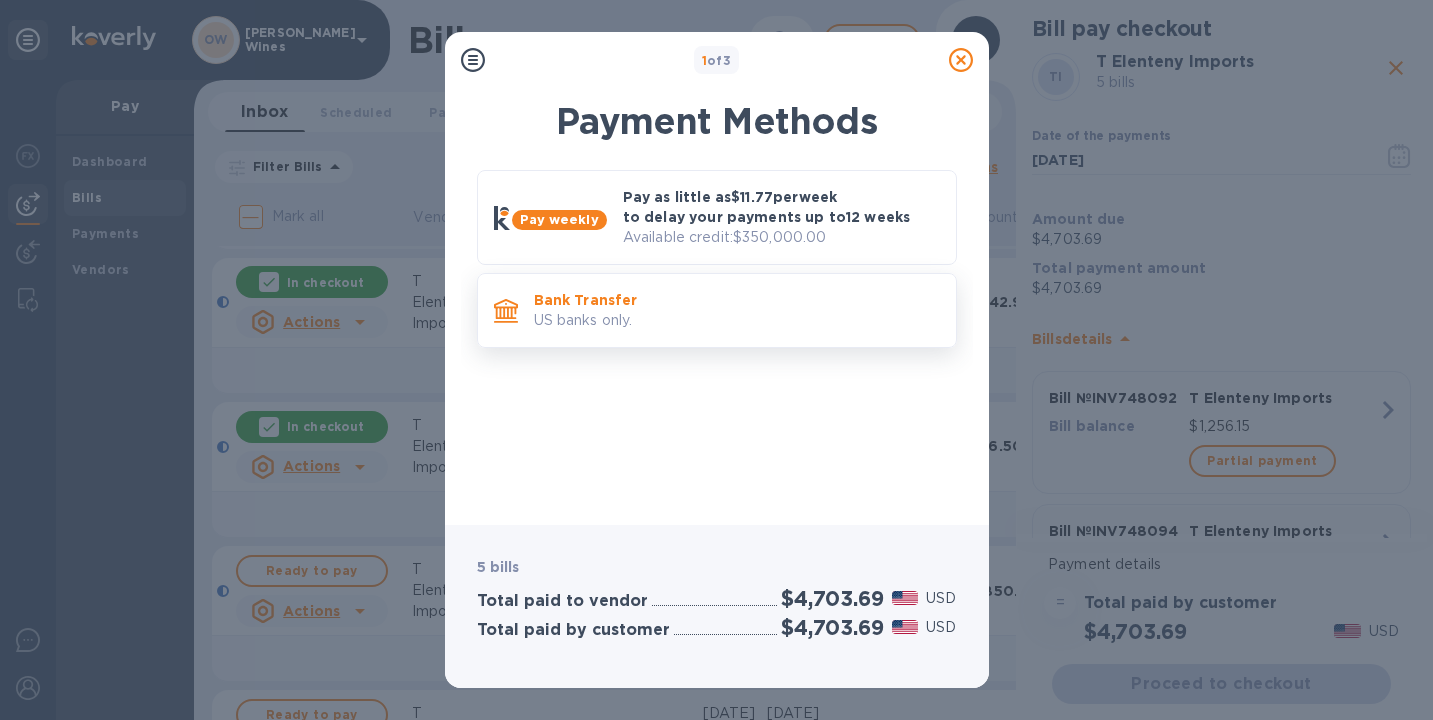 click on "US banks only." at bounding box center [737, 320] 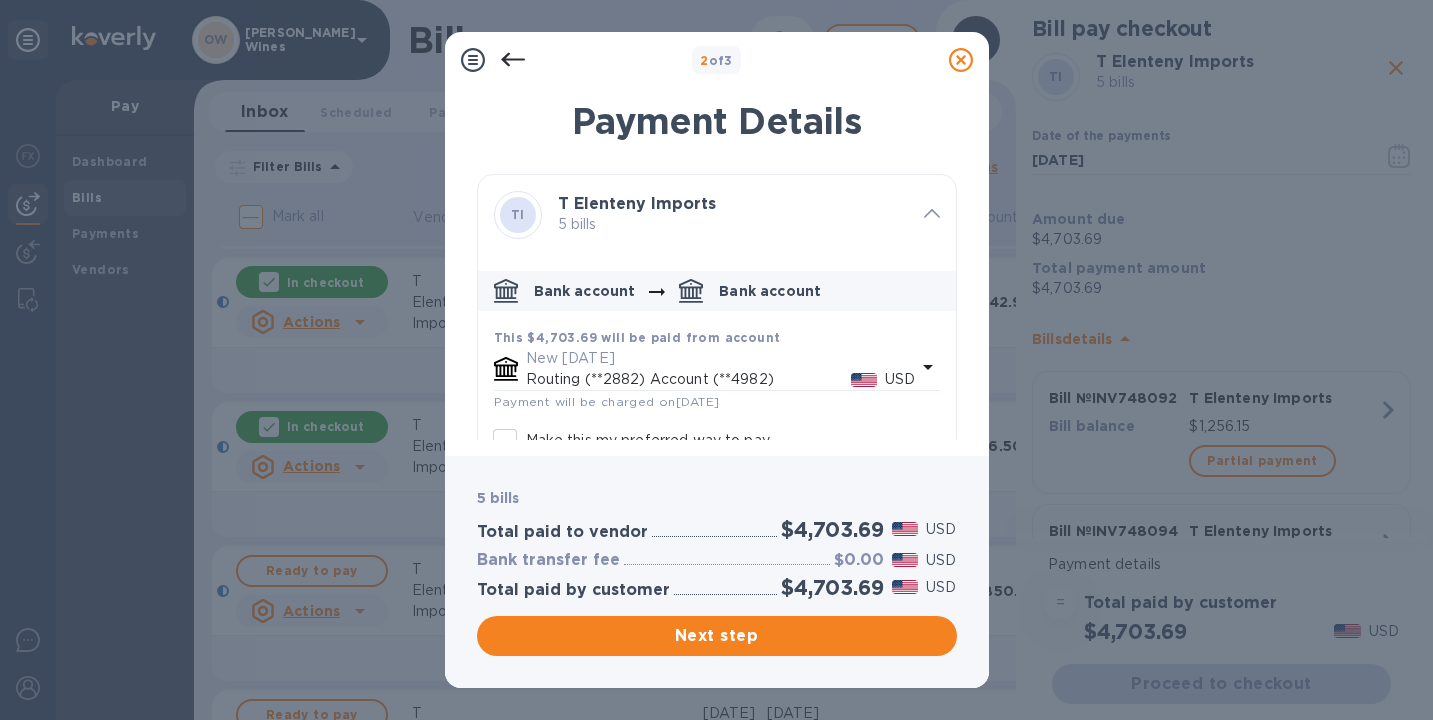scroll, scrollTop: 120, scrollLeft: 0, axis: vertical 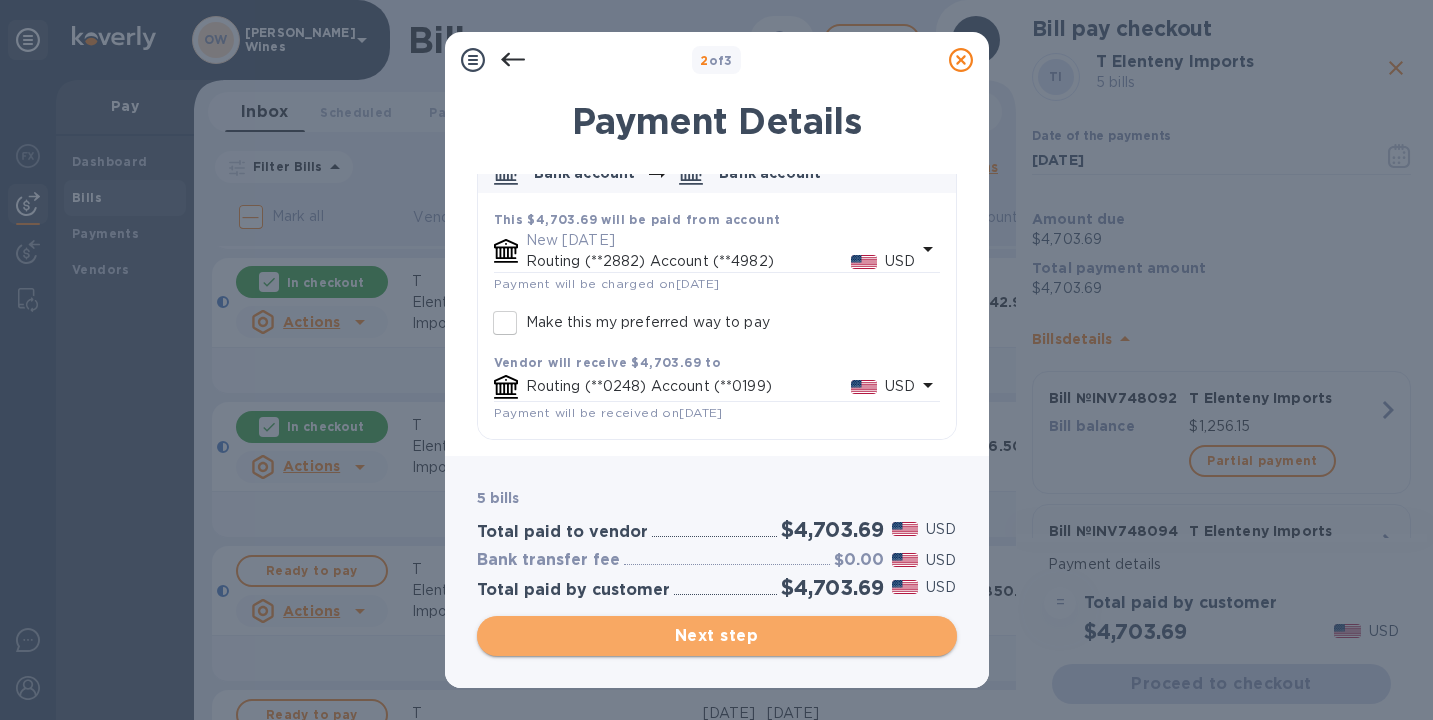 click on "Next step" at bounding box center [717, 636] 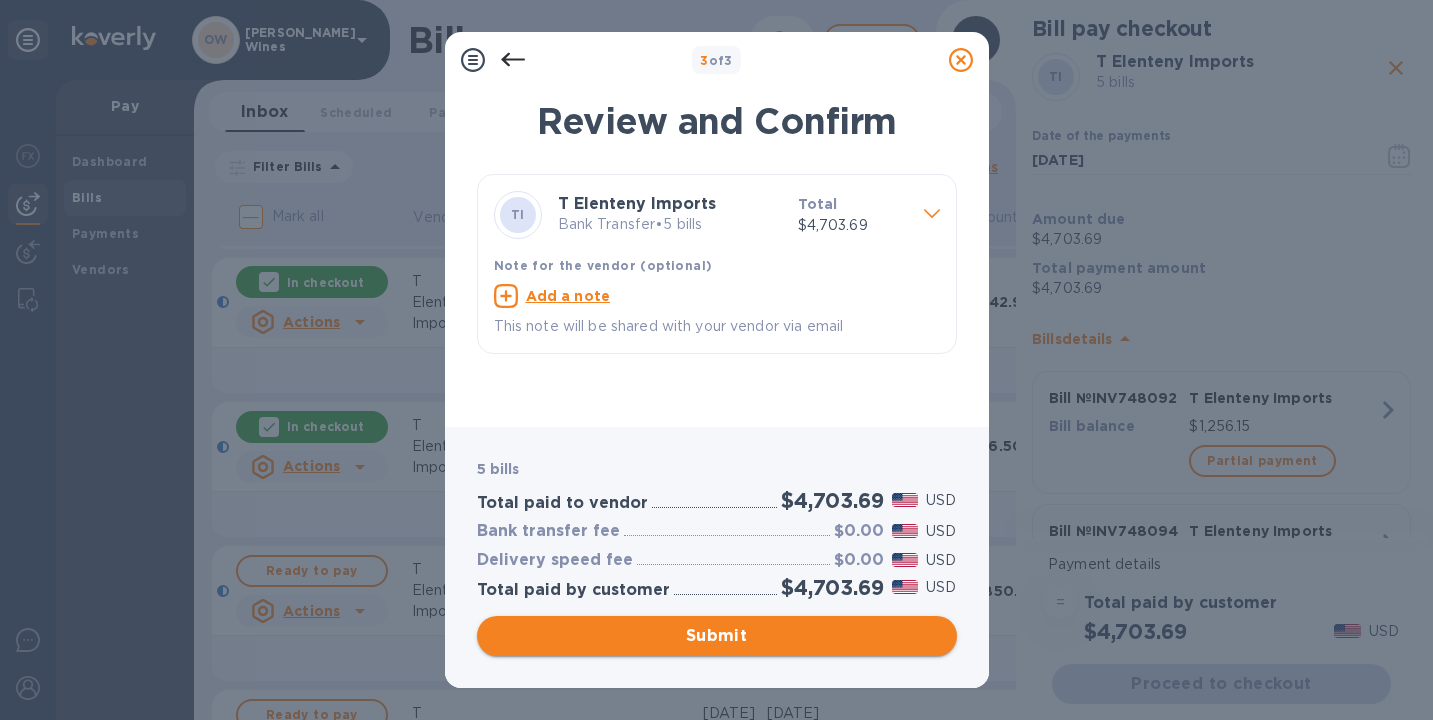 click on "Submit" at bounding box center (717, 636) 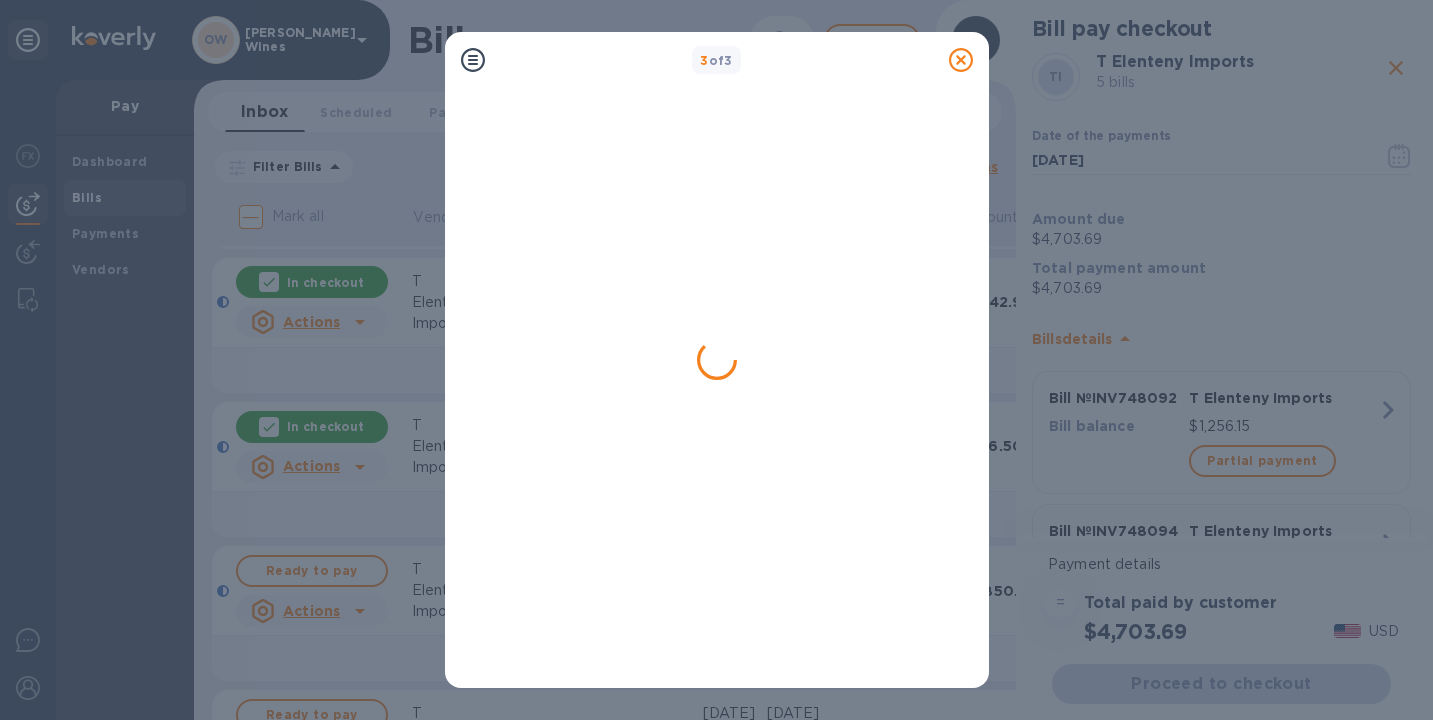 scroll, scrollTop: 0, scrollLeft: 0, axis: both 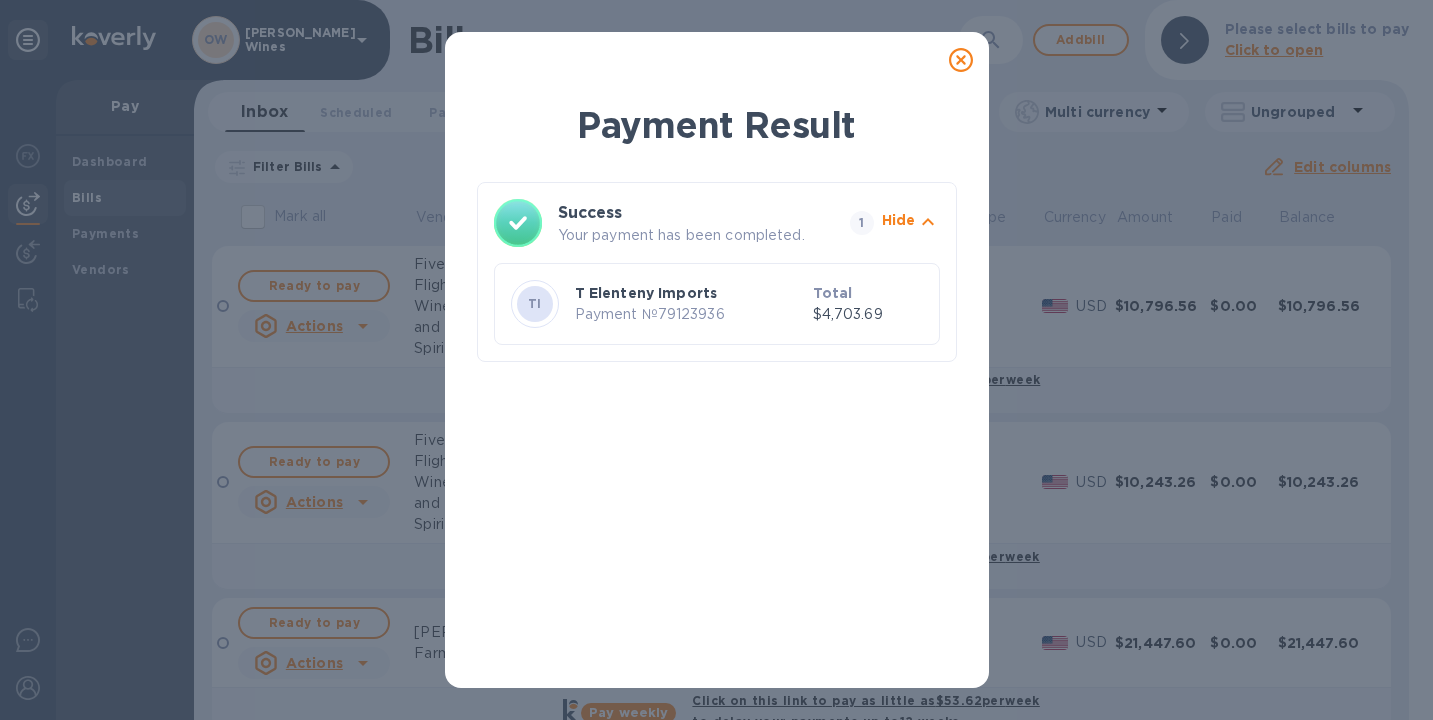 click 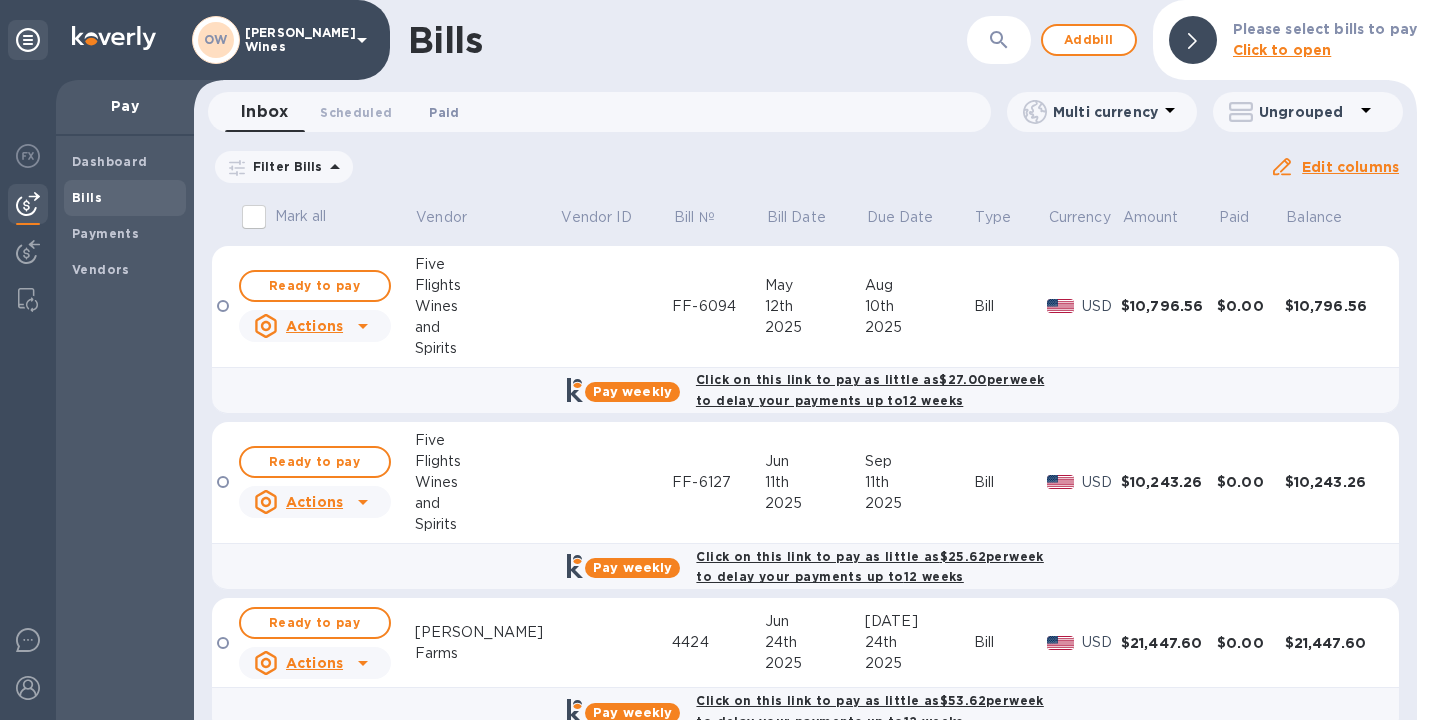 click on "Paid 0" at bounding box center (444, 112) 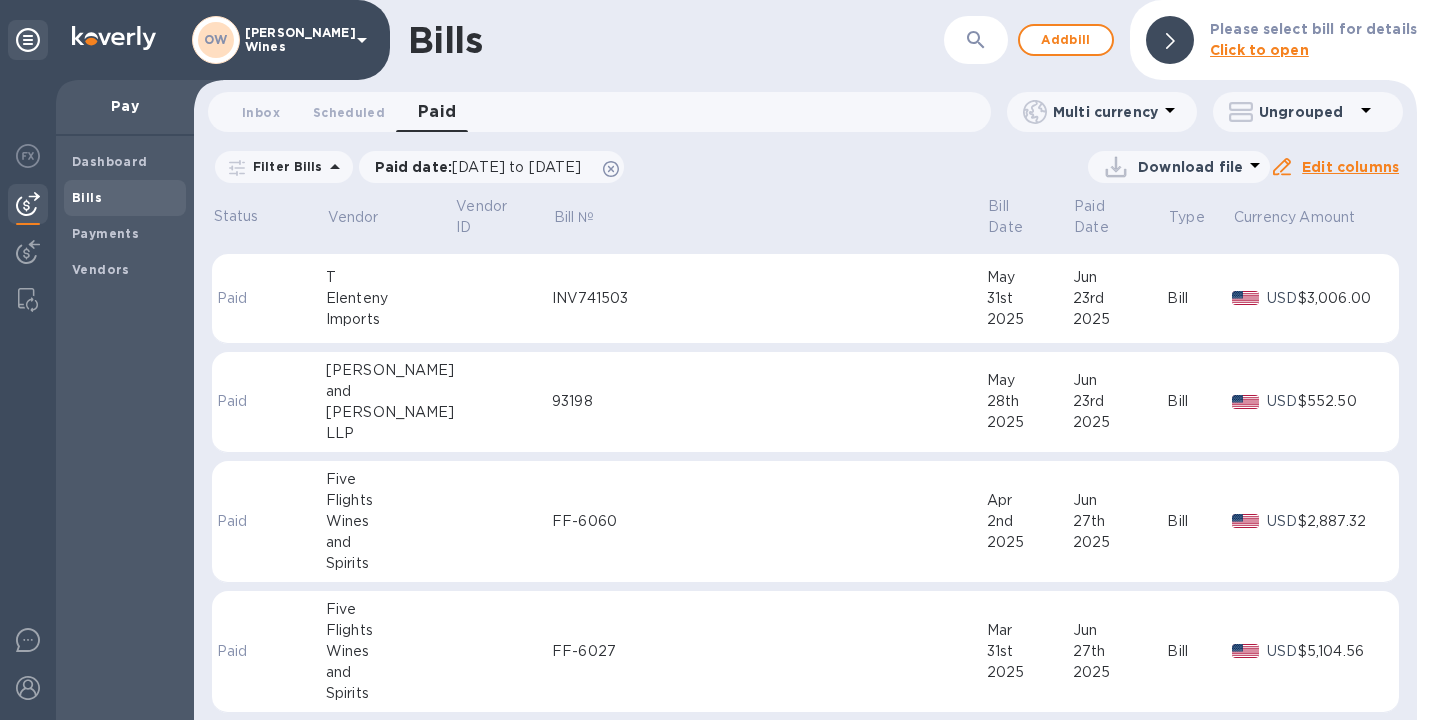 scroll, scrollTop: 0, scrollLeft: 0, axis: both 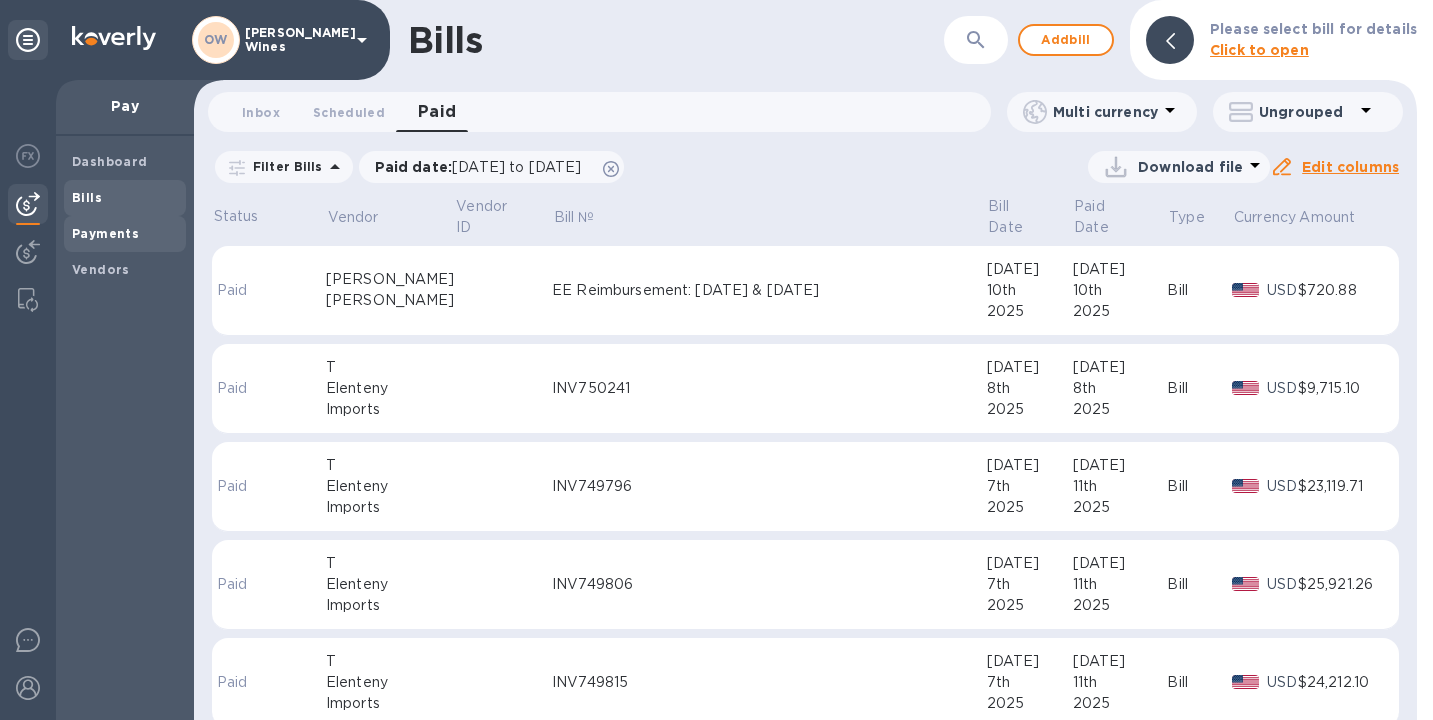 click on "Payments" at bounding box center [105, 233] 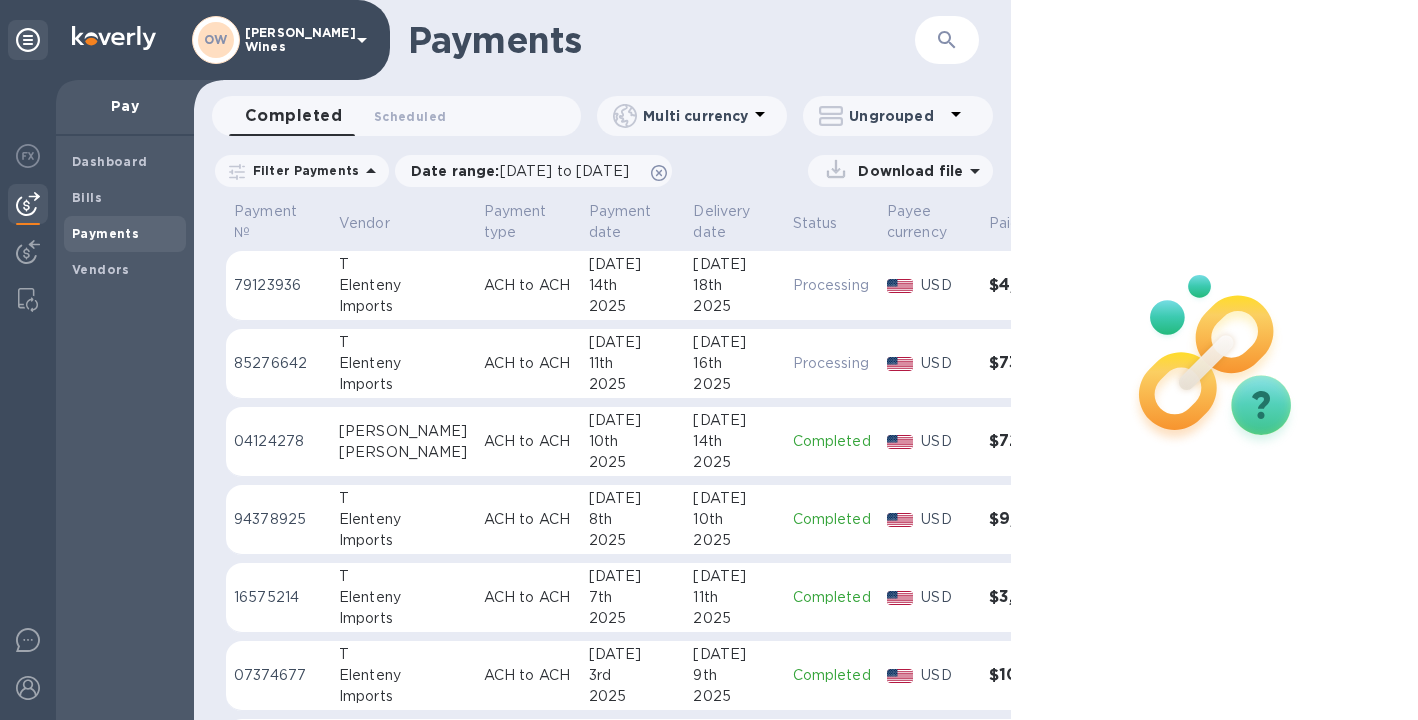 click on "79123936" at bounding box center (278, 285) 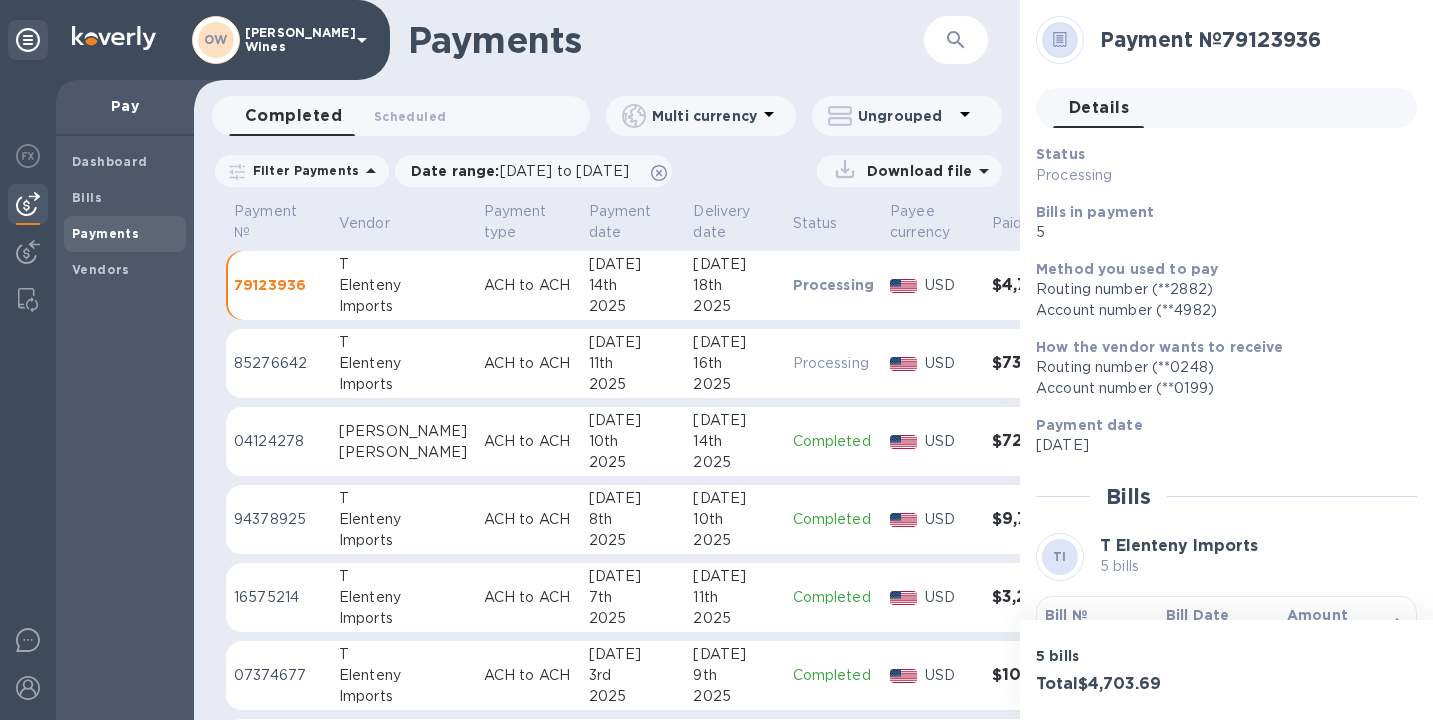 click on "Bill №" at bounding box center [1066, 615] 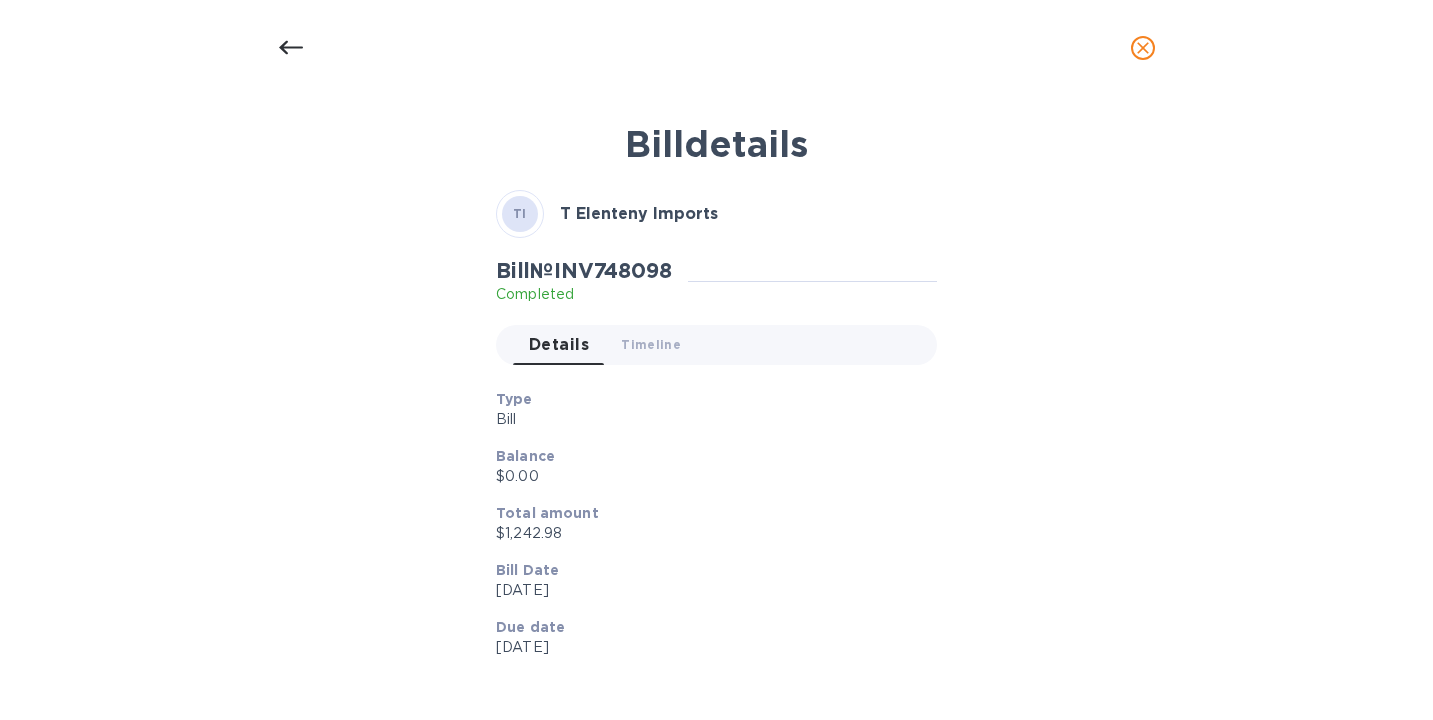 click 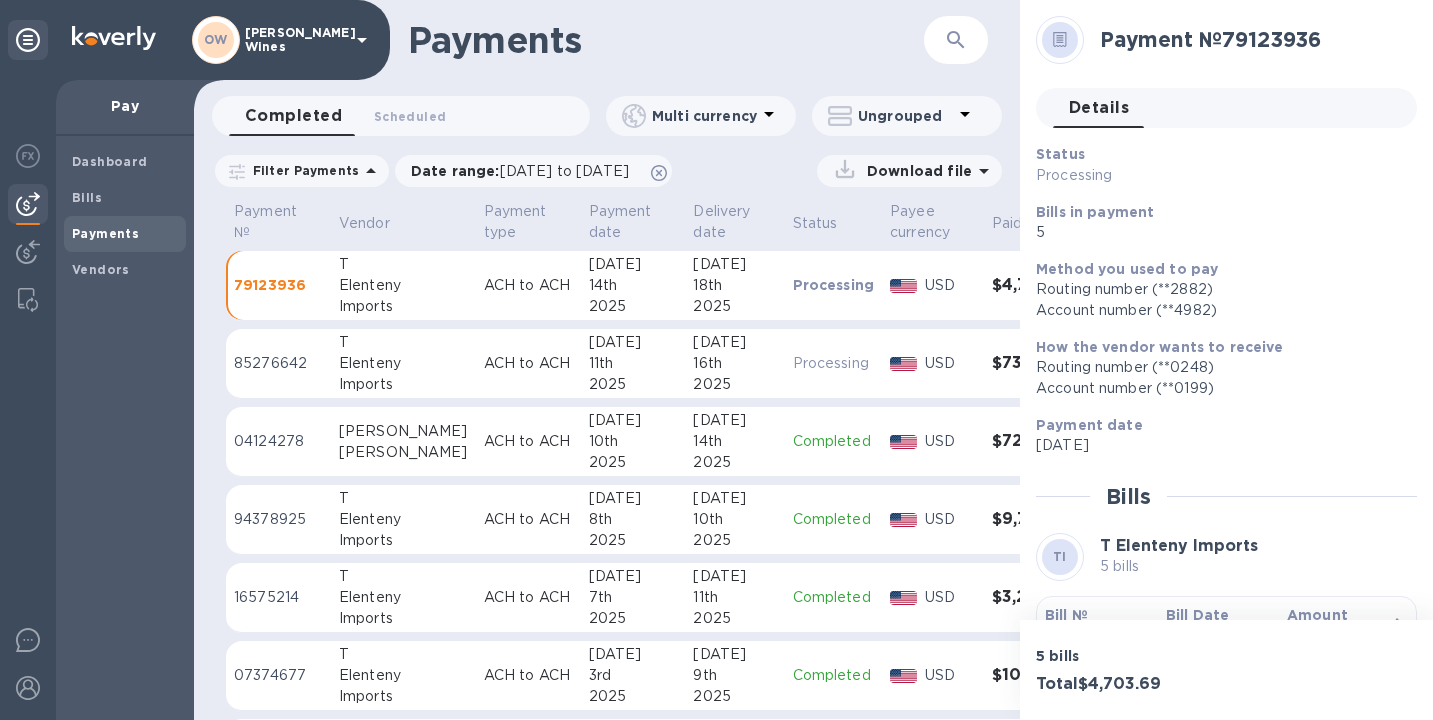 scroll, scrollTop: 66, scrollLeft: 0, axis: vertical 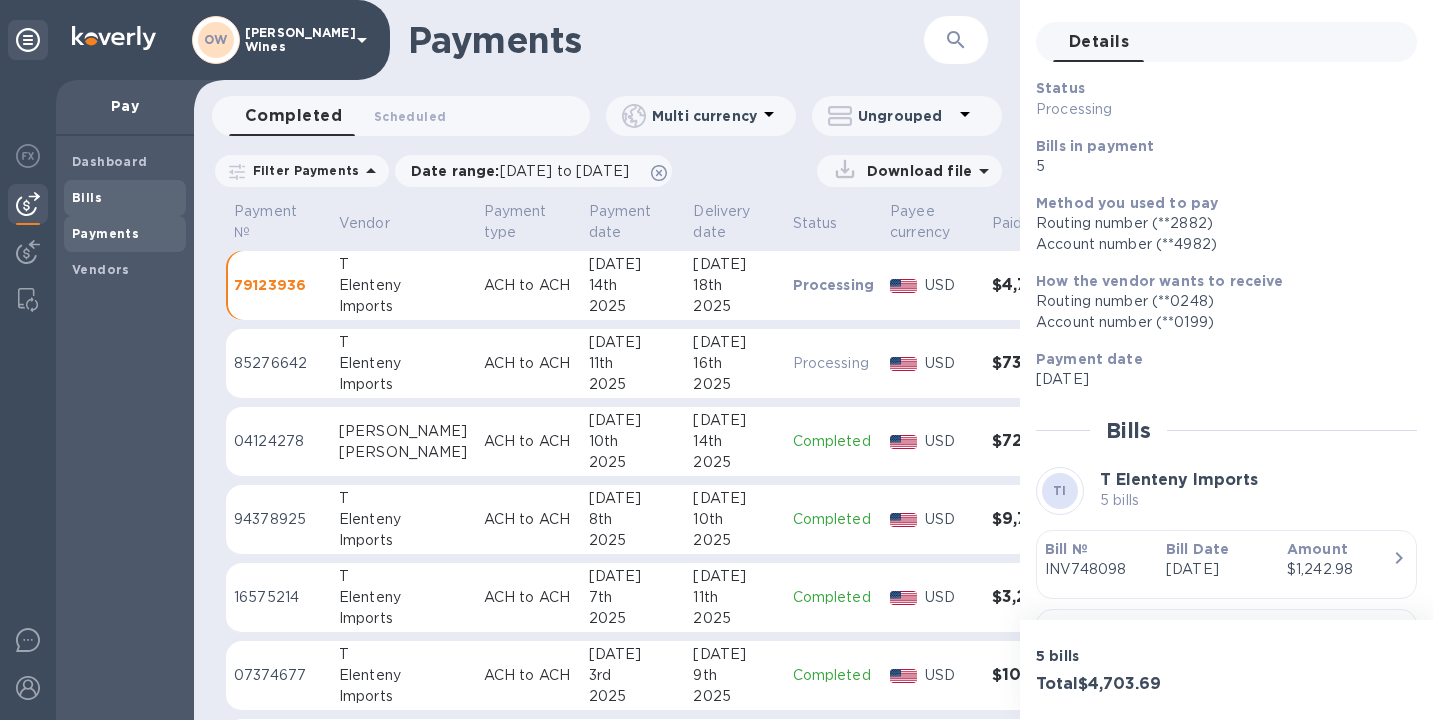click on "Bills" at bounding box center [125, 198] 